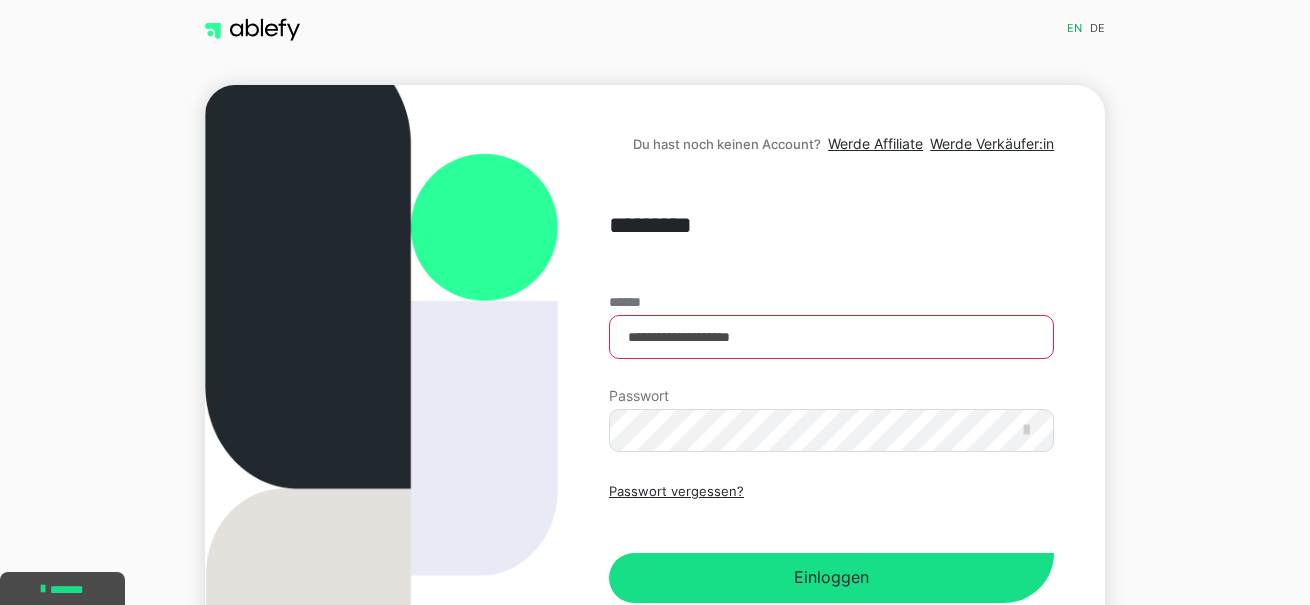 scroll, scrollTop: 160, scrollLeft: 0, axis: vertical 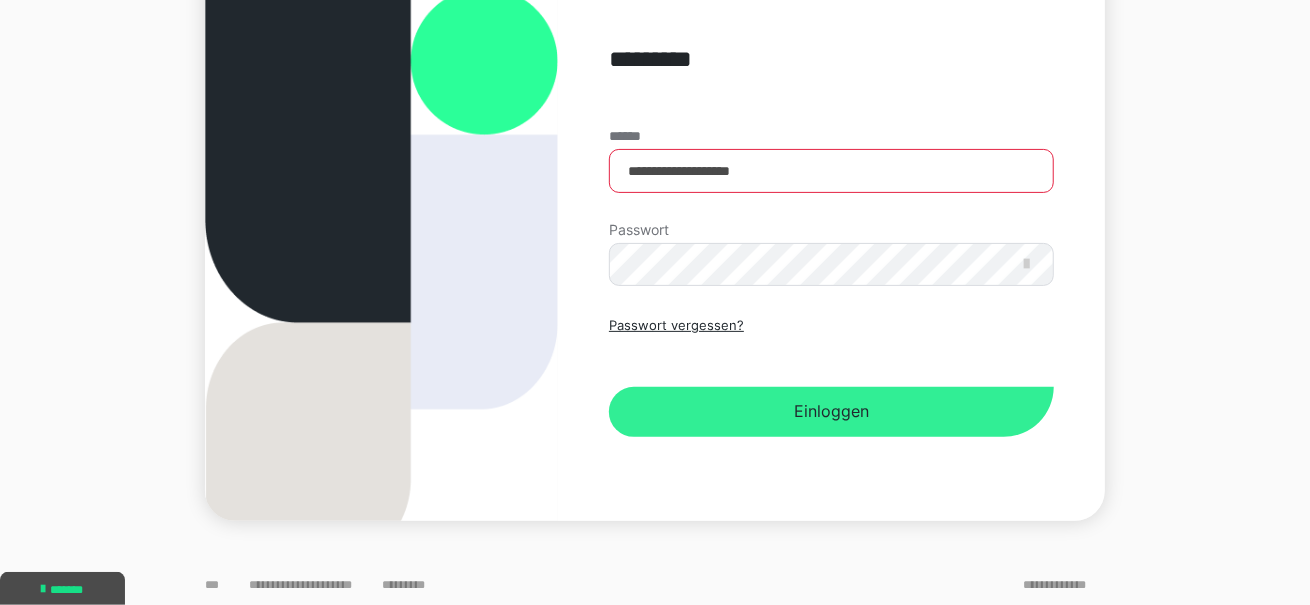 click on "Einloggen" at bounding box center [831, 412] 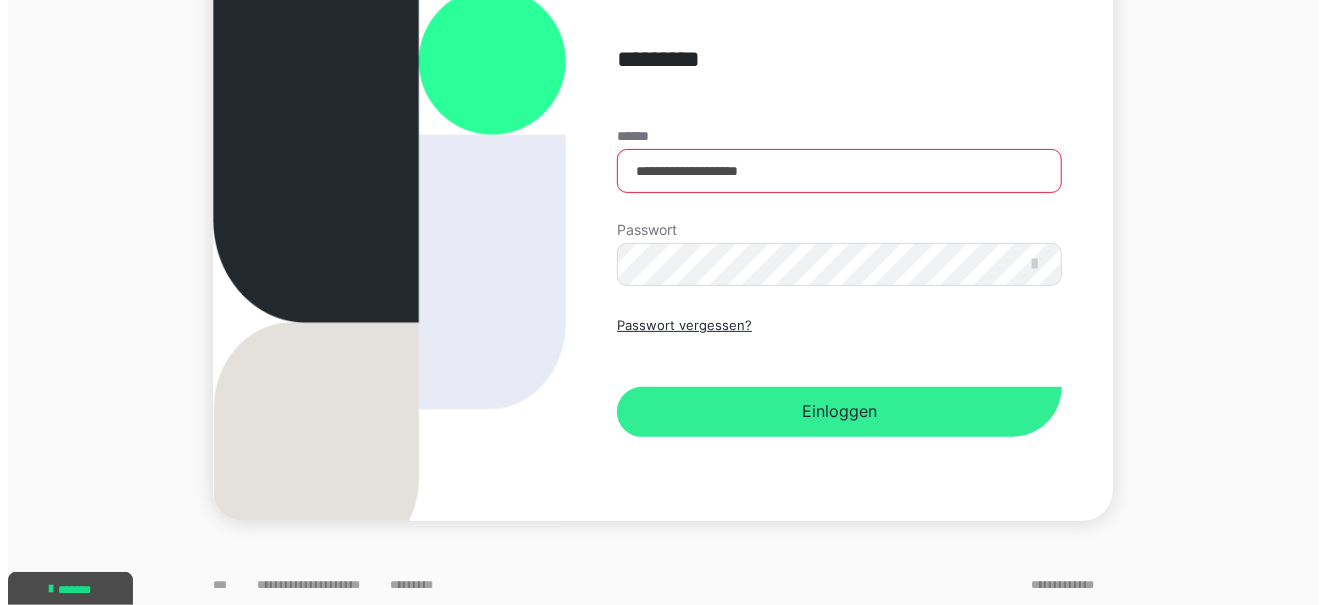 scroll, scrollTop: 0, scrollLeft: 0, axis: both 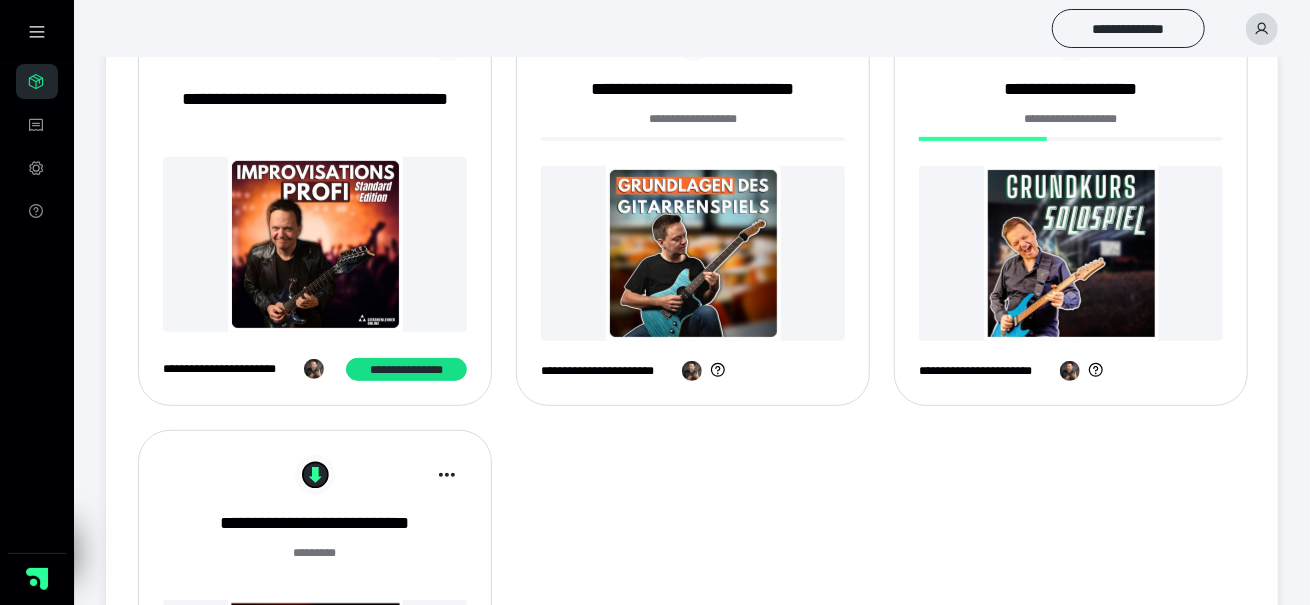 click at bounding box center [693, 253] 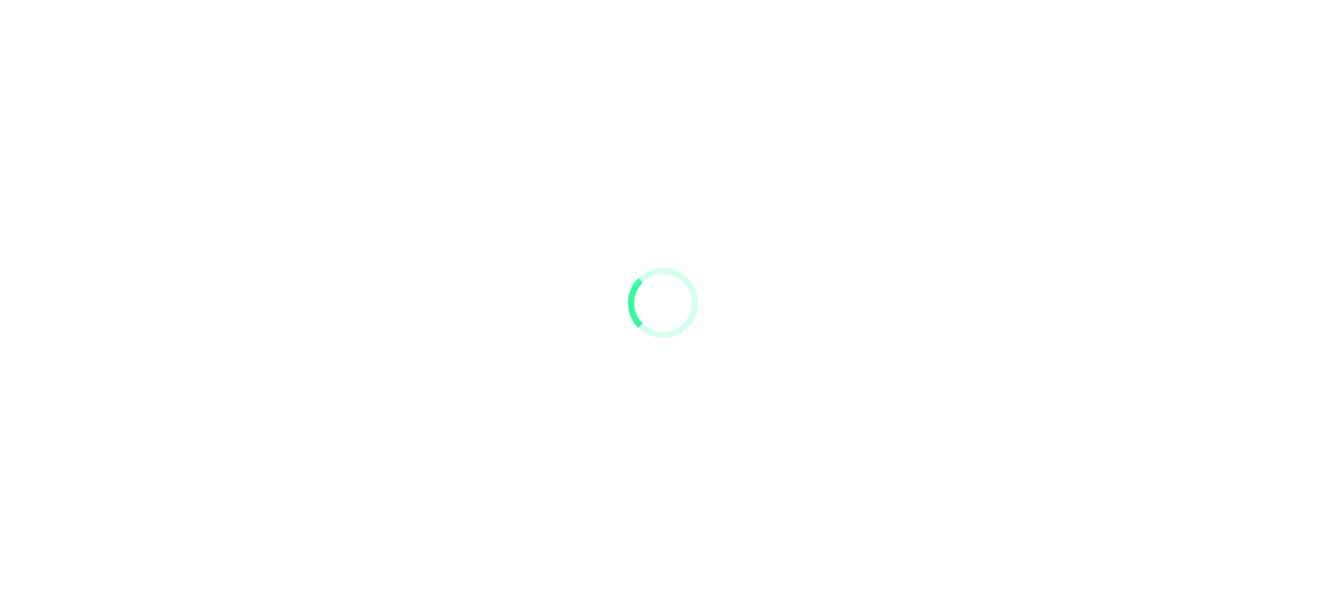 scroll, scrollTop: 0, scrollLeft: 0, axis: both 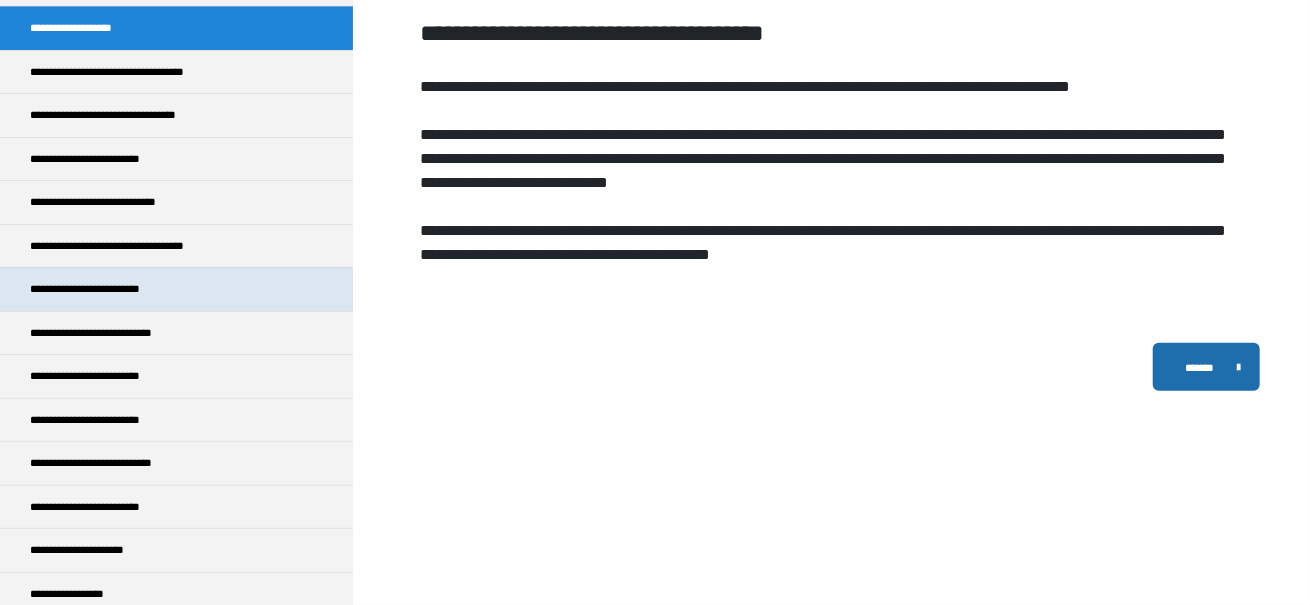 click on "**********" at bounding box center (176, 288) 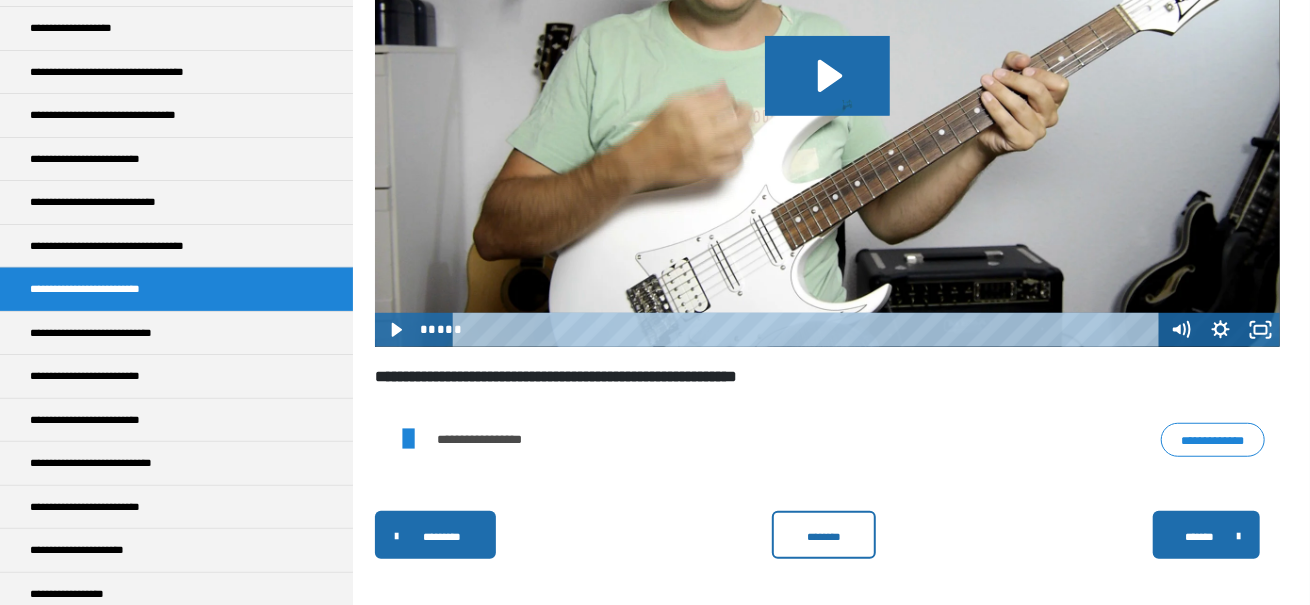 scroll, scrollTop: 540, scrollLeft: 0, axis: vertical 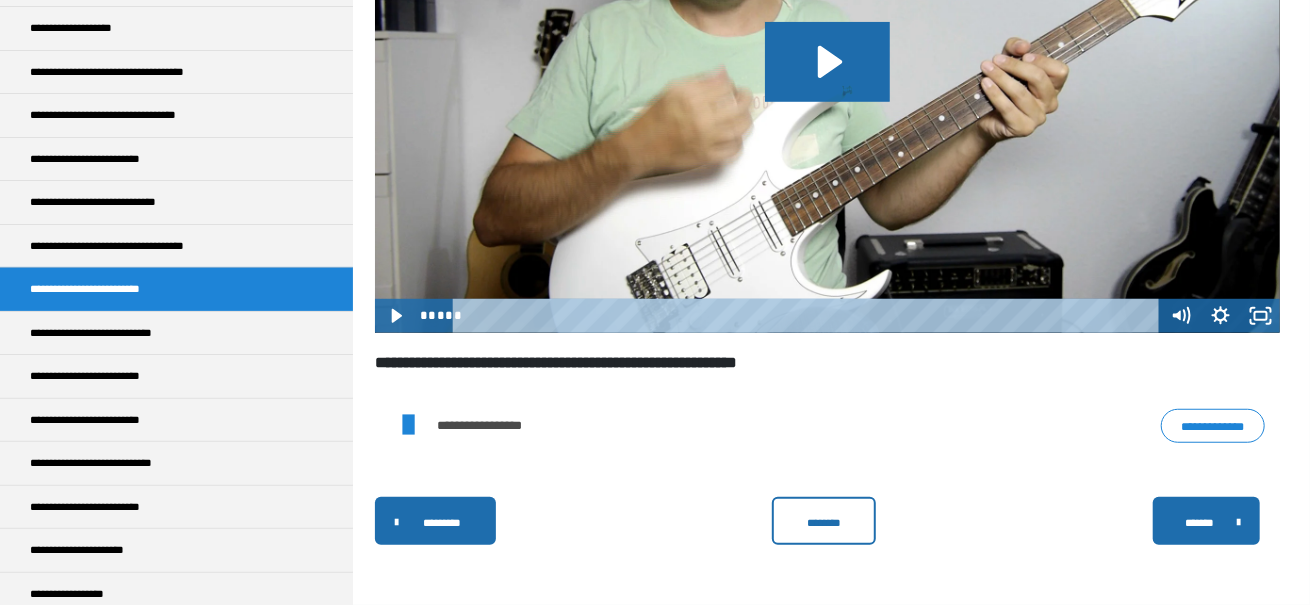click on "**********" at bounding box center (1213, 425) 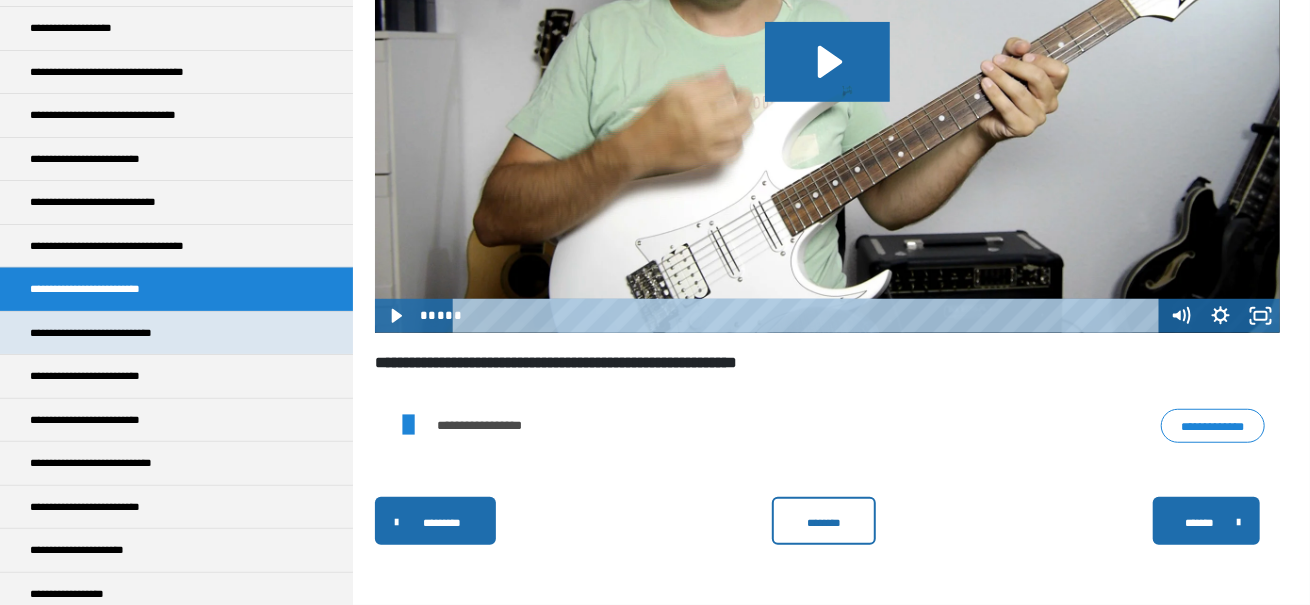 click on "**********" at bounding box center [119, 333] 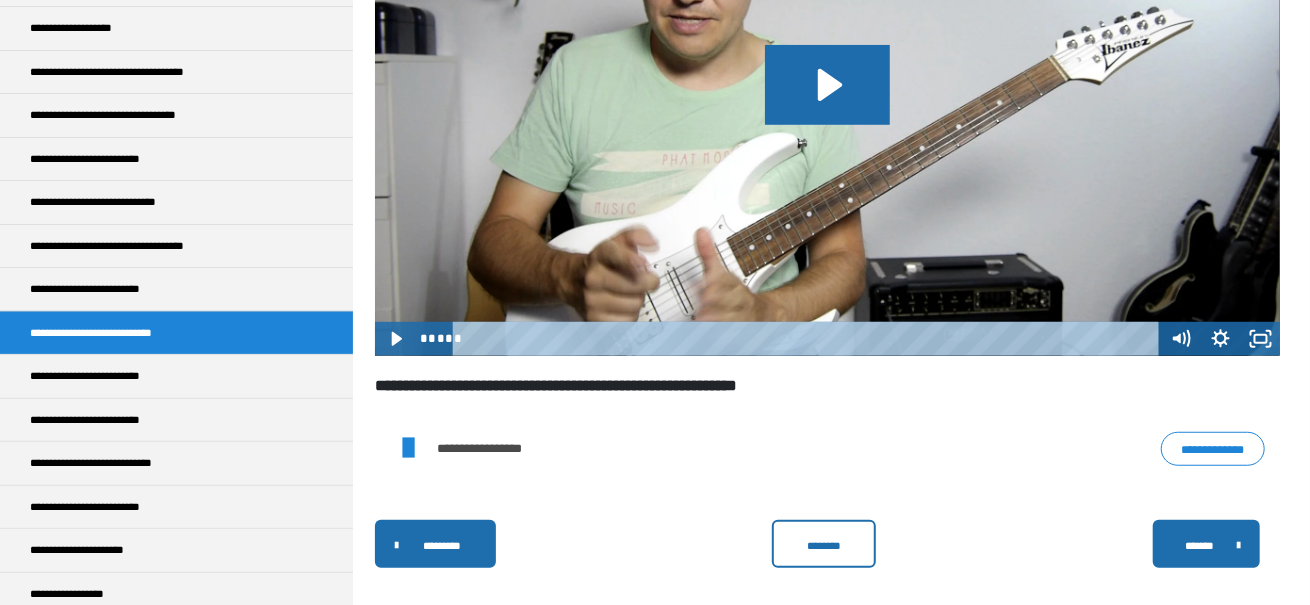 scroll, scrollTop: 540, scrollLeft: 0, axis: vertical 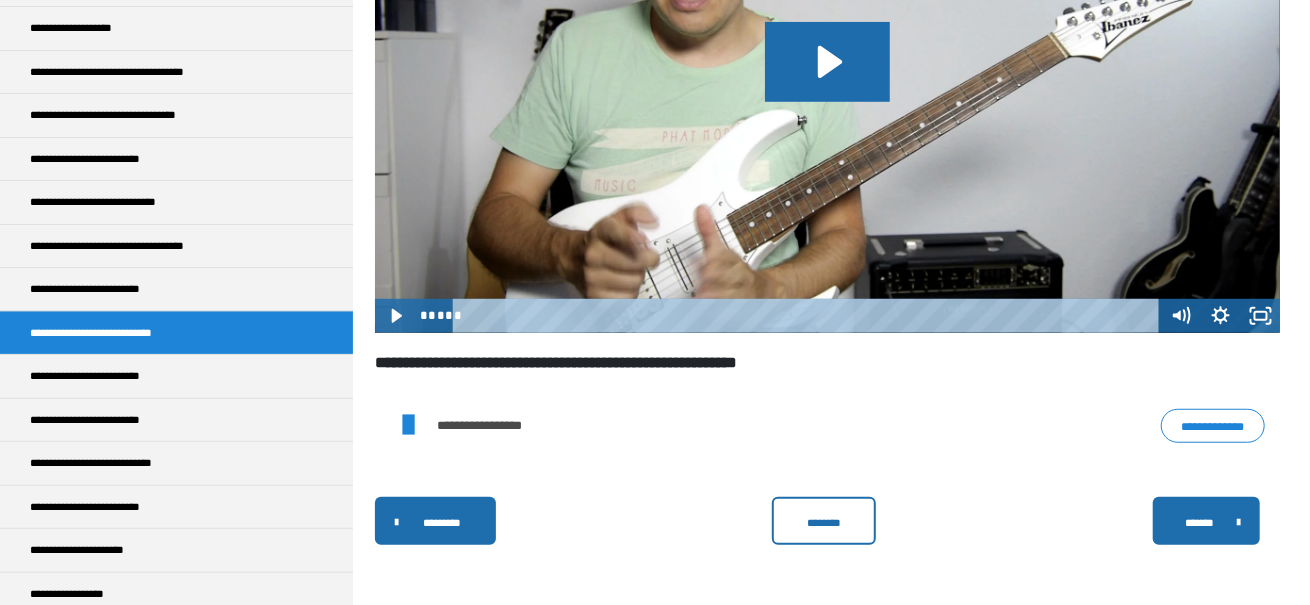 click on "**********" at bounding box center (1213, 425) 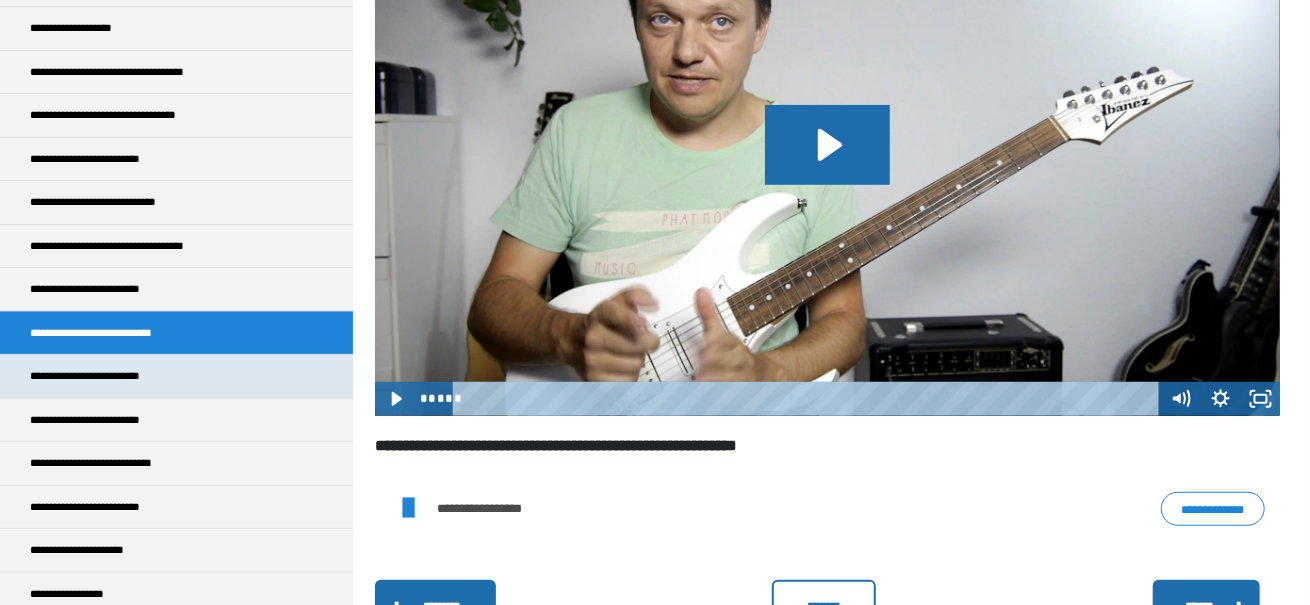click on "**********" at bounding box center [108, 376] 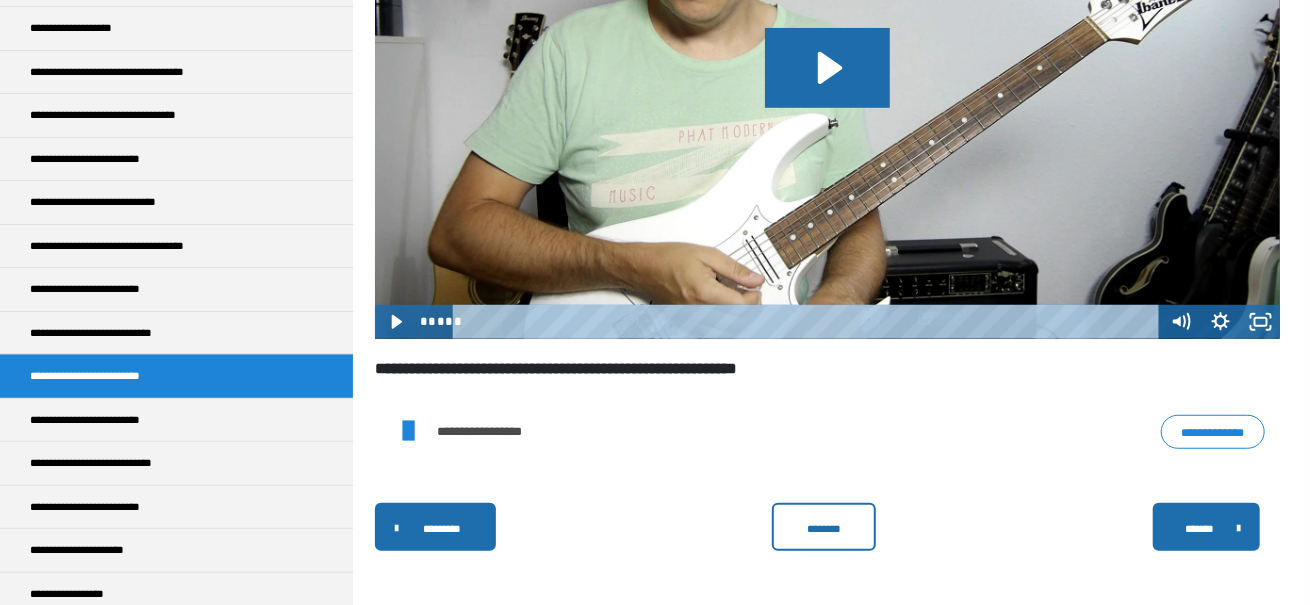 scroll, scrollTop: 540, scrollLeft: 0, axis: vertical 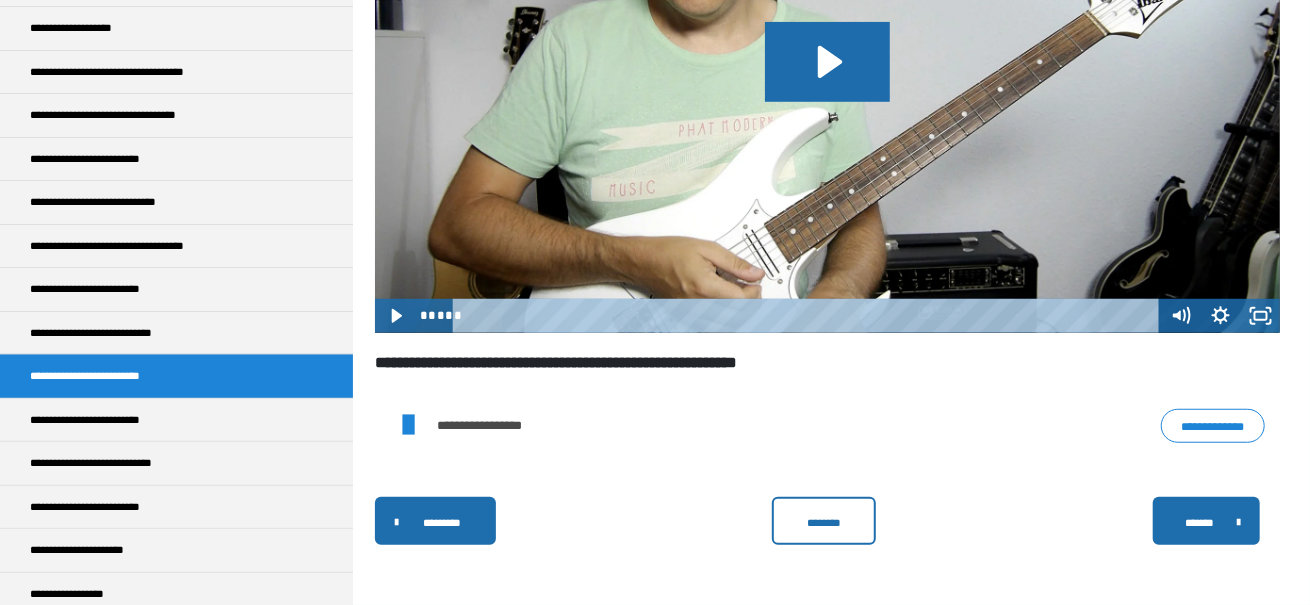 click on "**********" at bounding box center (1213, 425) 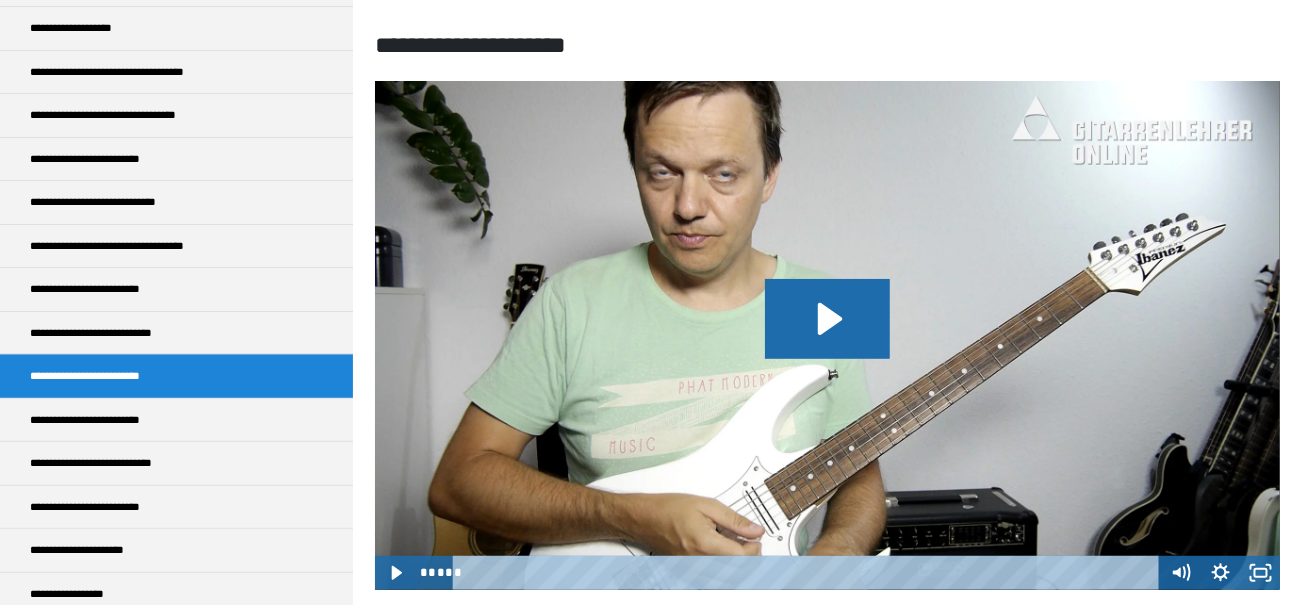 scroll, scrollTop: 248, scrollLeft: 0, axis: vertical 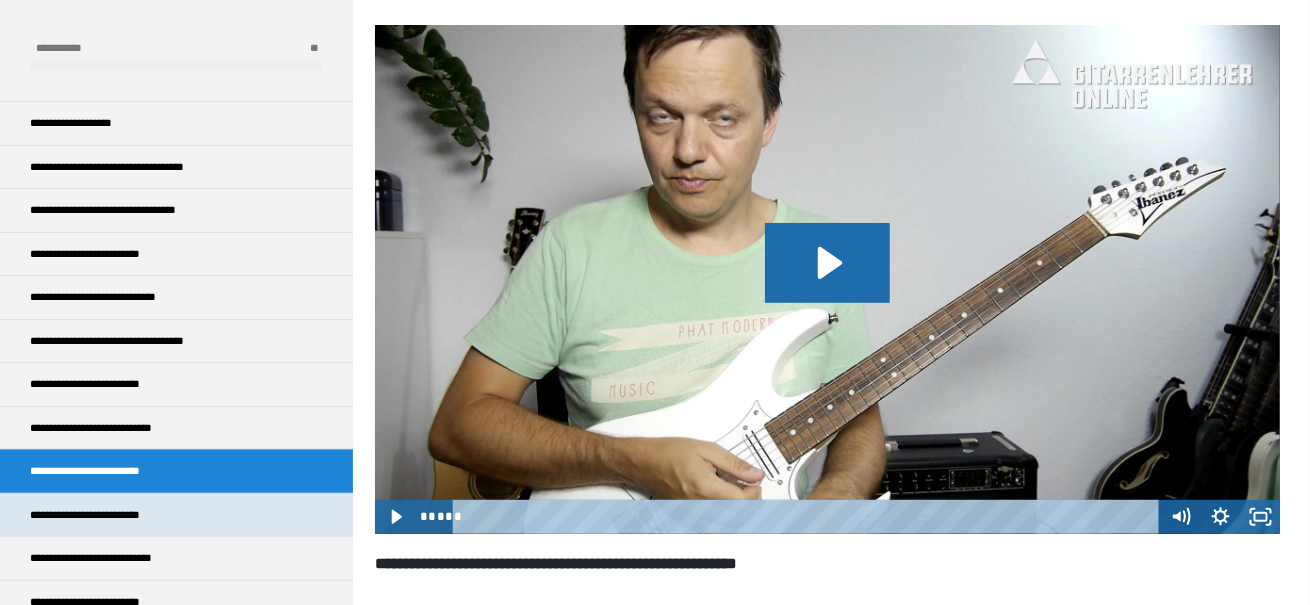click on "**********" at bounding box center [110, 515] 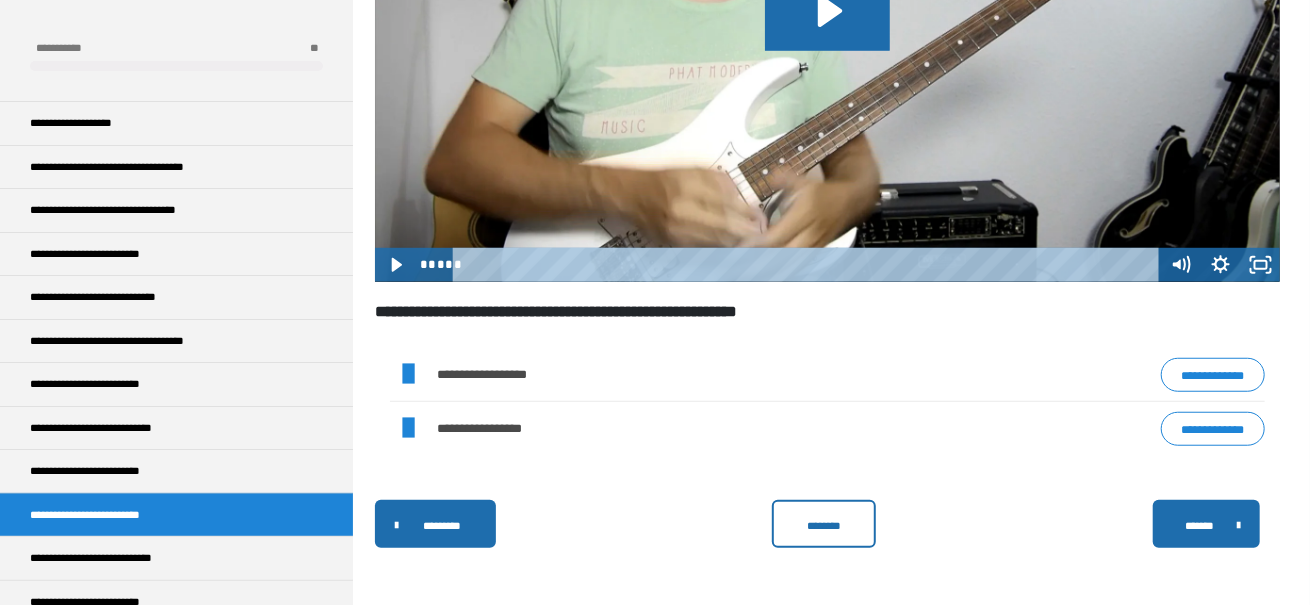 scroll, scrollTop: 593, scrollLeft: 0, axis: vertical 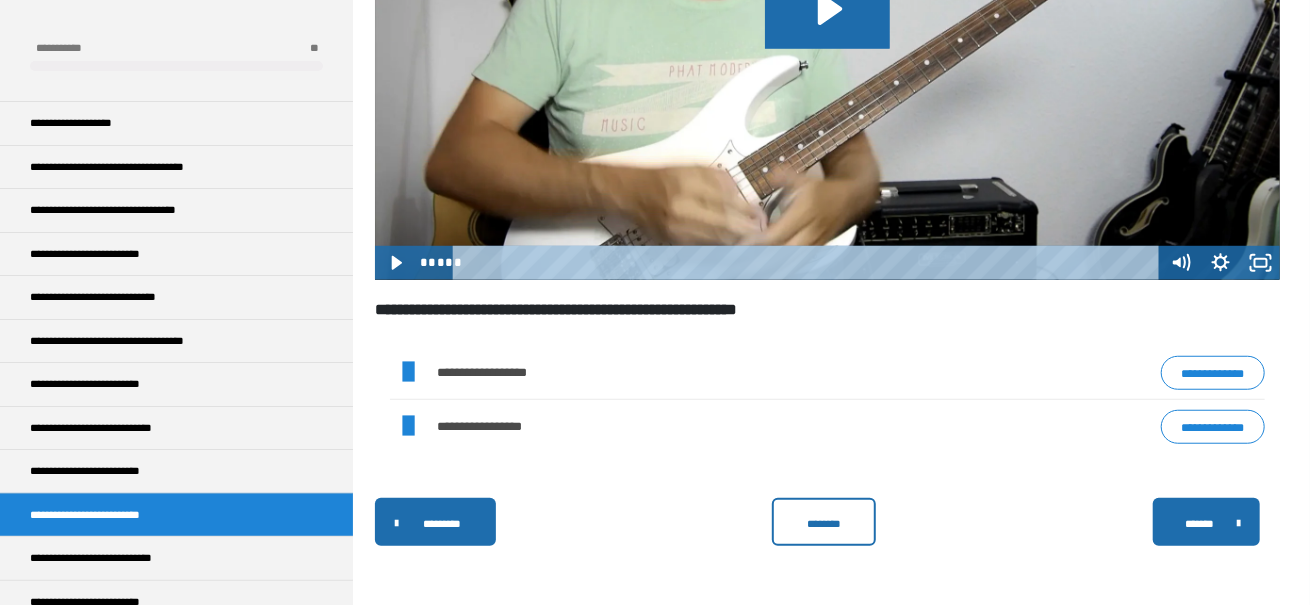 click on "**********" at bounding box center (1213, 372) 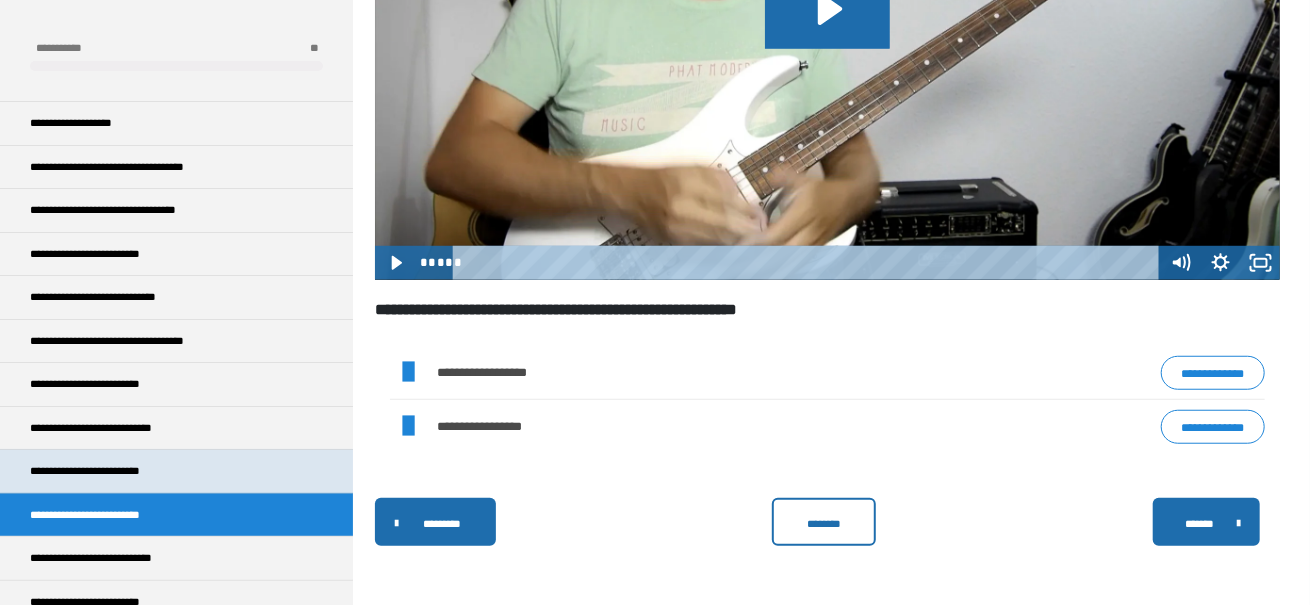 click on "**********" at bounding box center [176, 470] 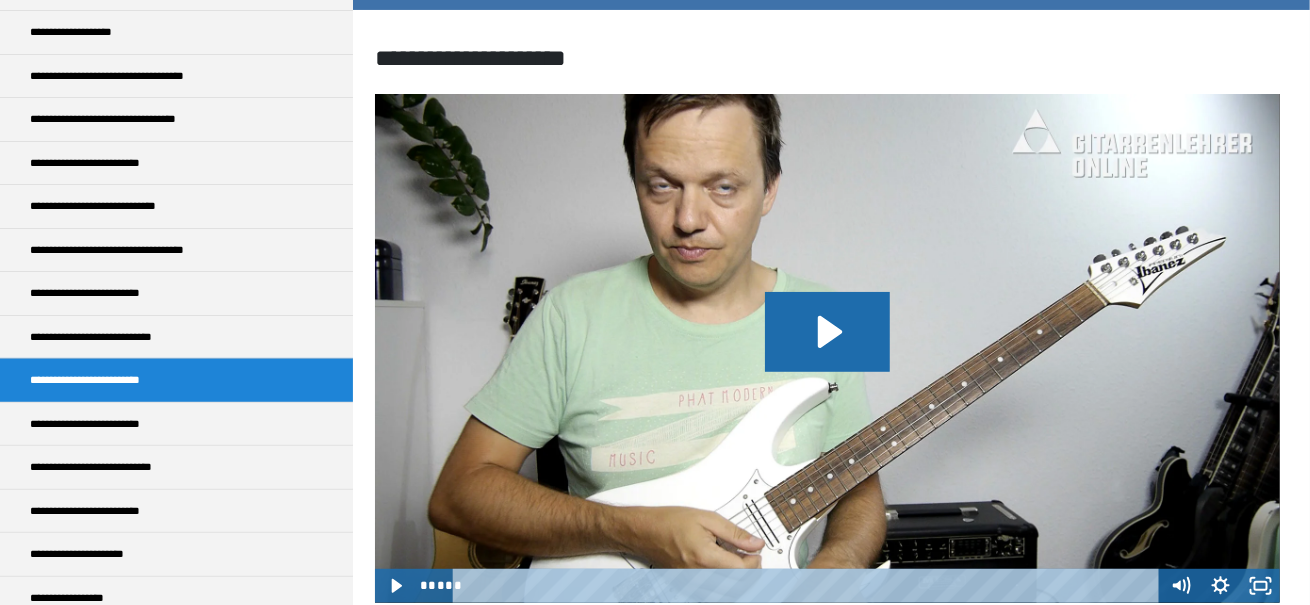 scroll, scrollTop: 95, scrollLeft: 0, axis: vertical 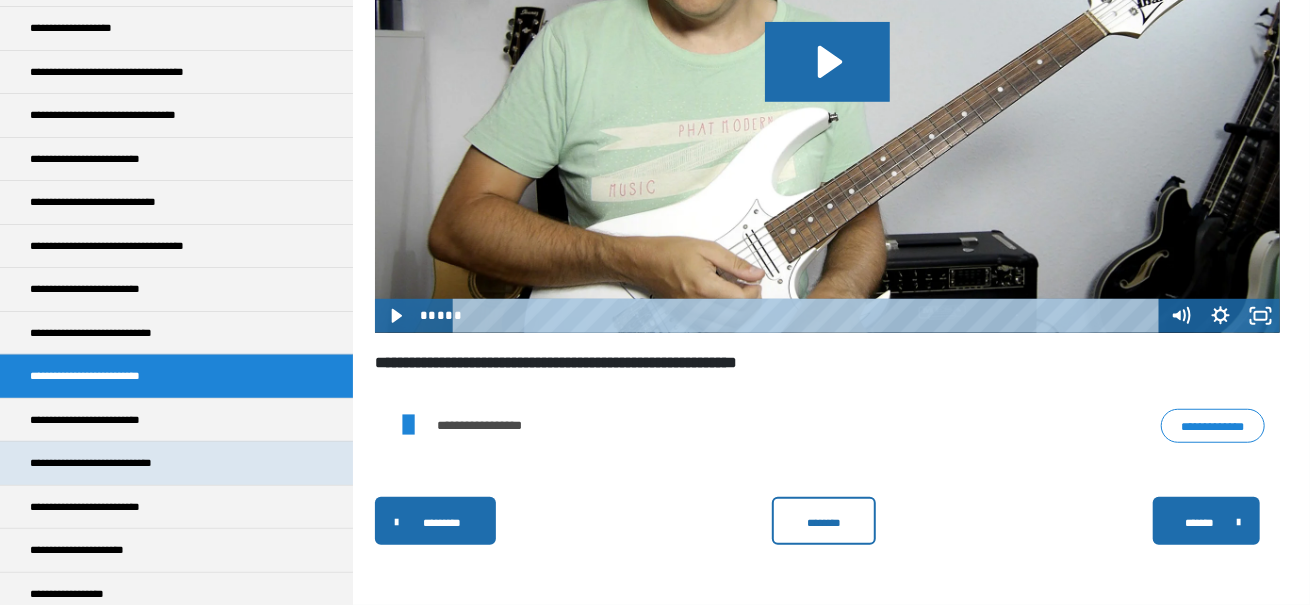 click on "**********" at bounding box center [176, 462] 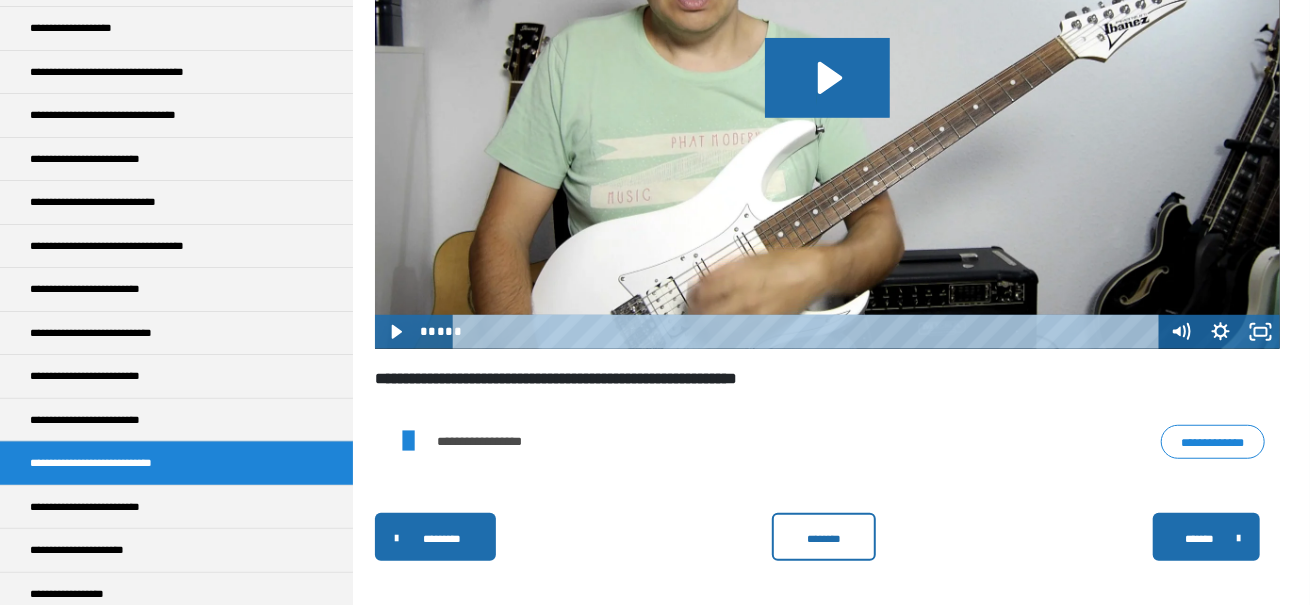 scroll, scrollTop: 525, scrollLeft: 0, axis: vertical 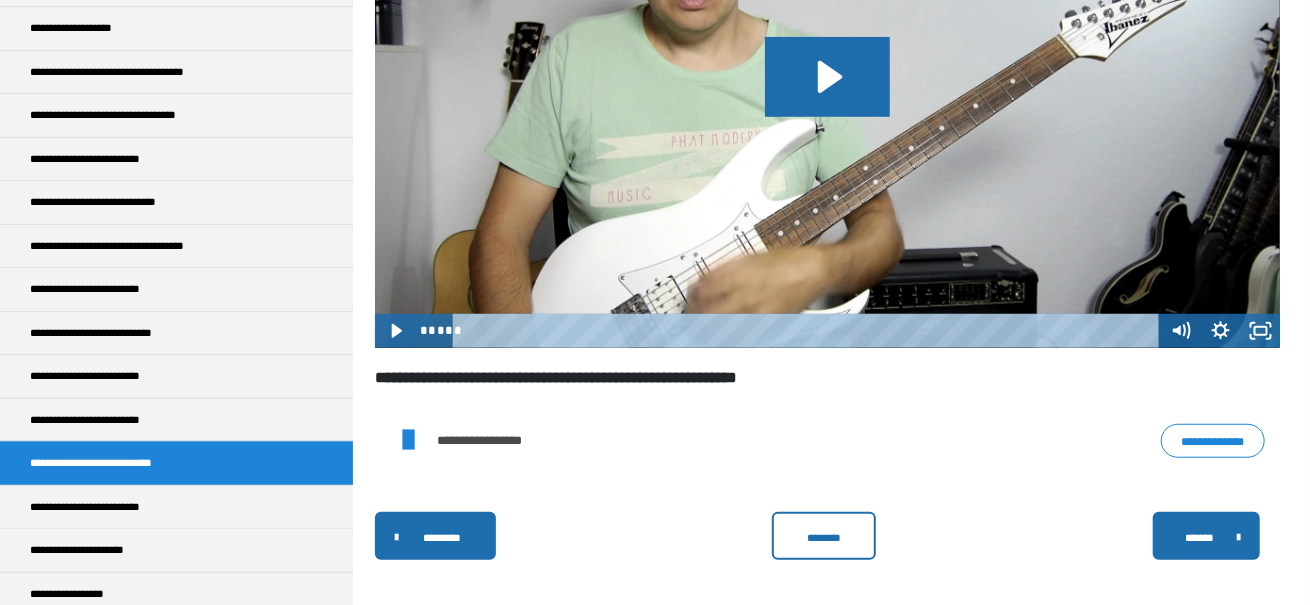 click on "**********" at bounding box center (1213, 440) 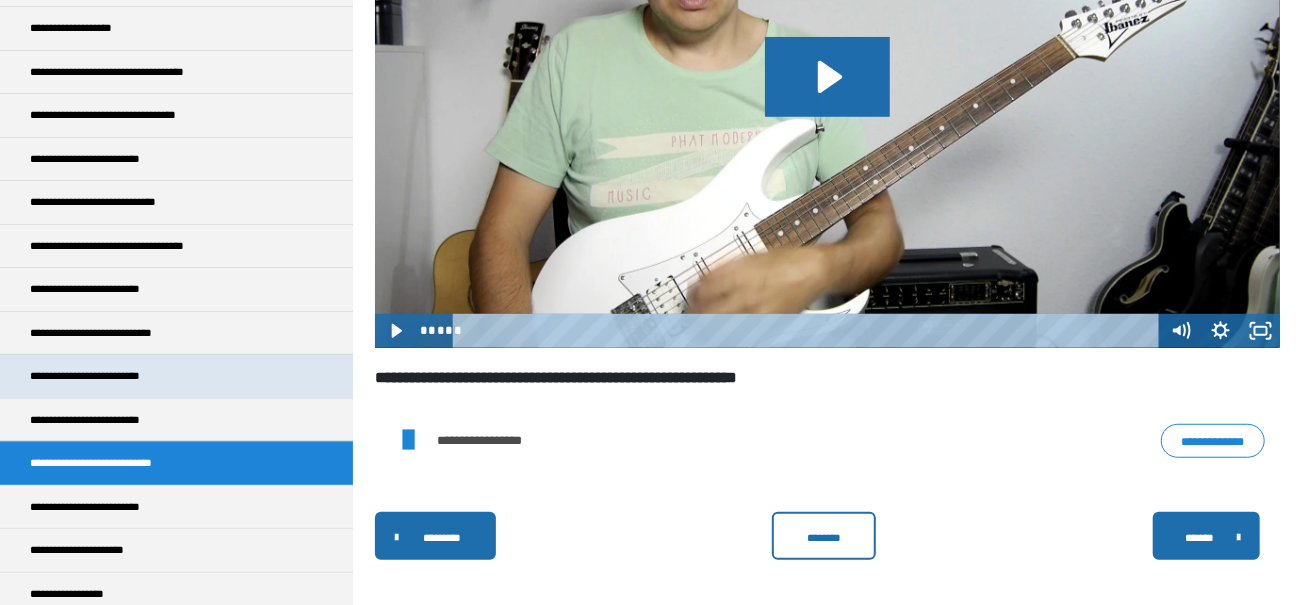click on "**********" at bounding box center [176, 375] 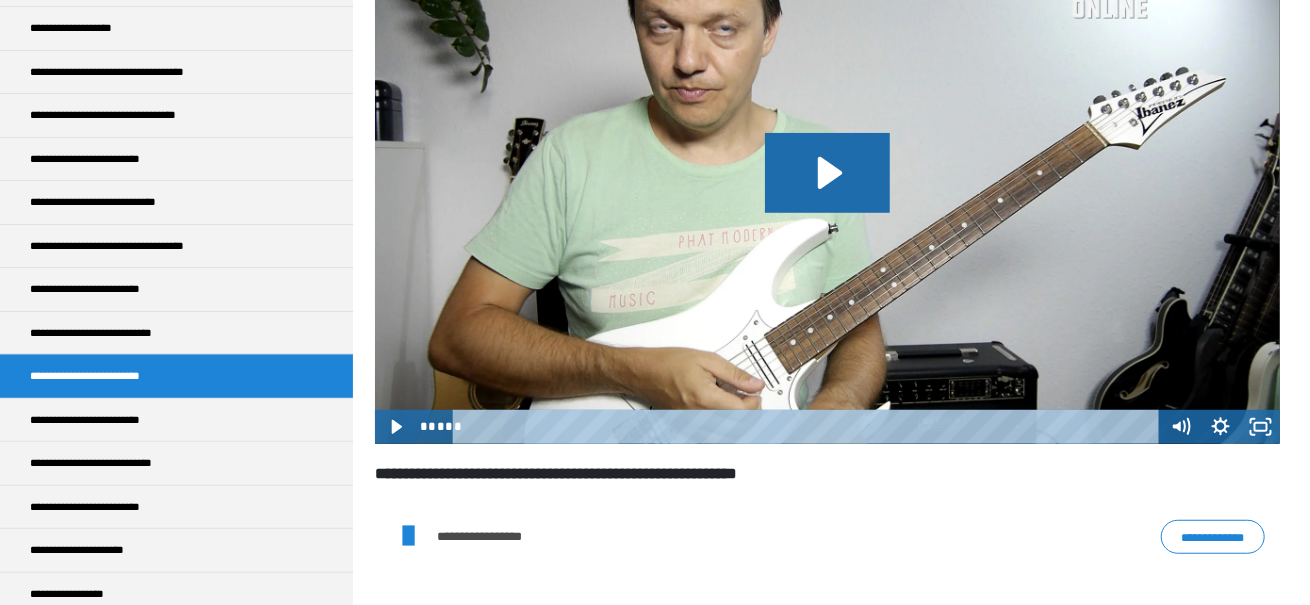 click on "**********" at bounding box center [1213, 536] 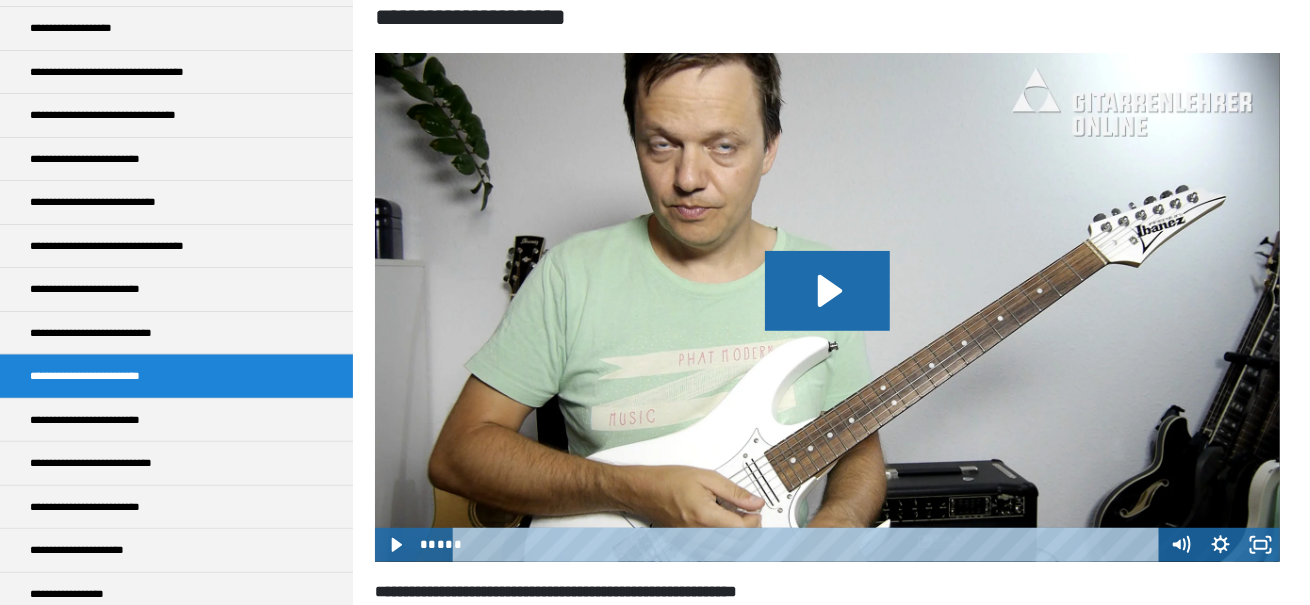 scroll, scrollTop: 311, scrollLeft: 0, axis: vertical 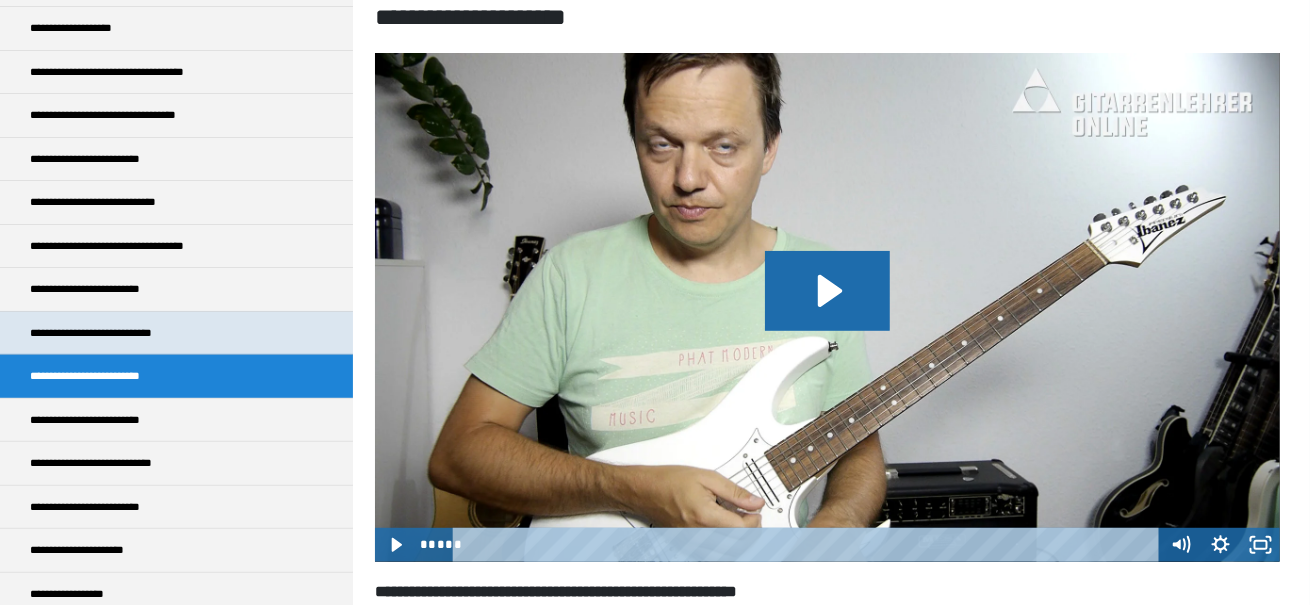 click on "**********" at bounding box center (176, 332) 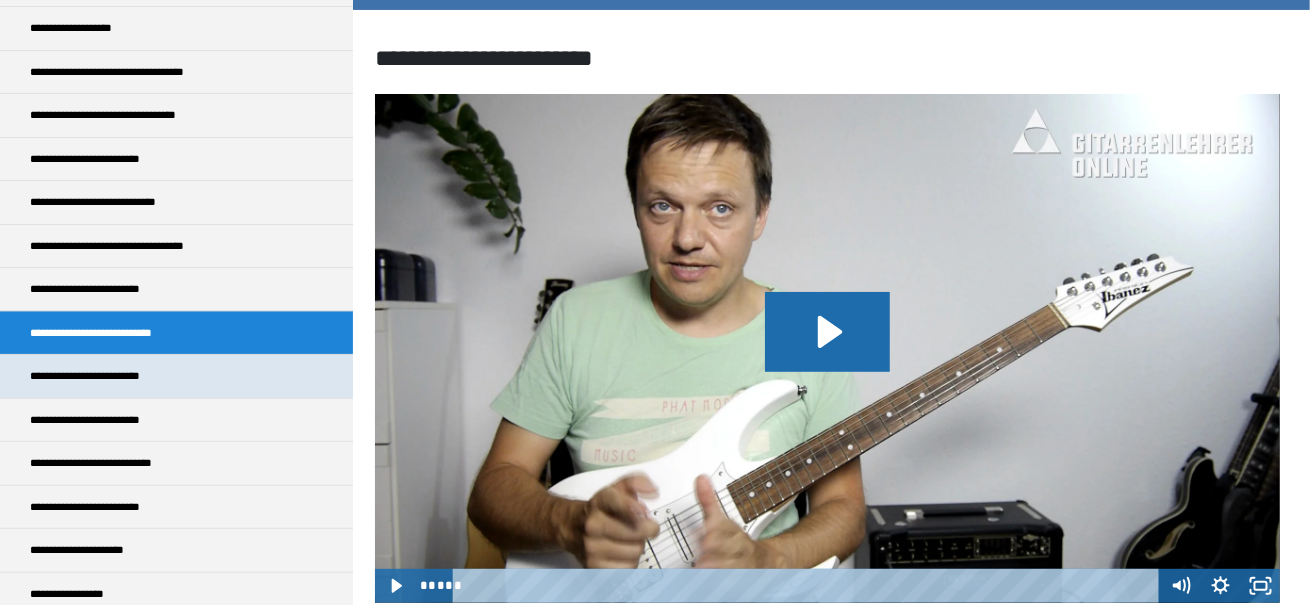 click on "**********" at bounding box center [176, 375] 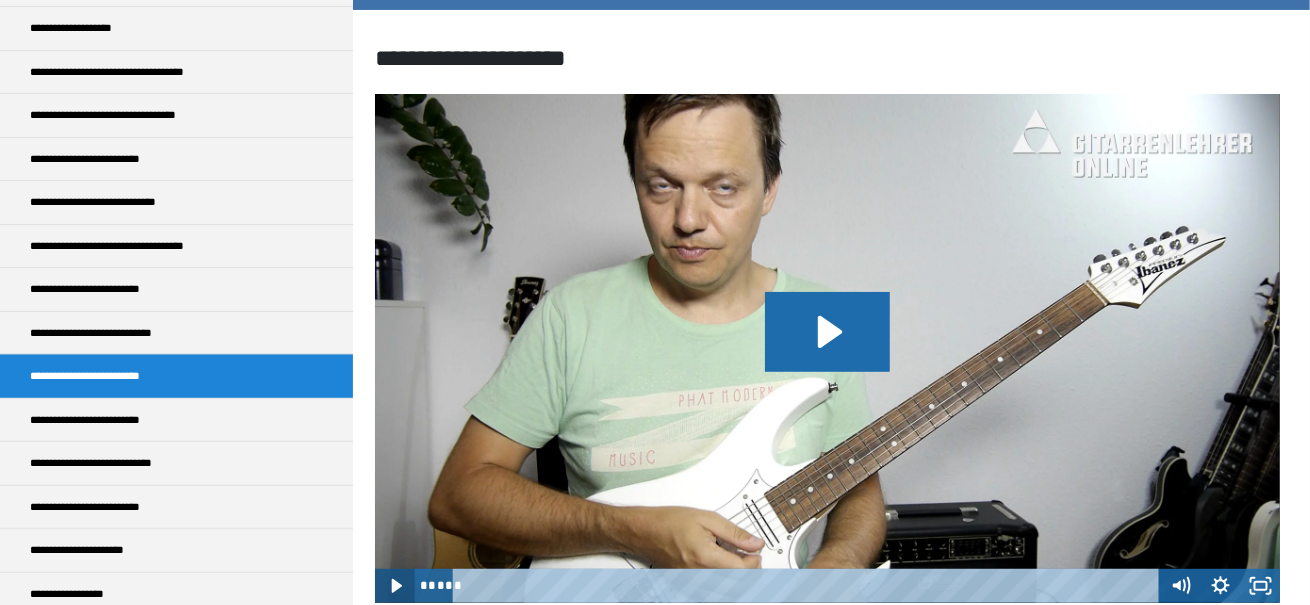 click 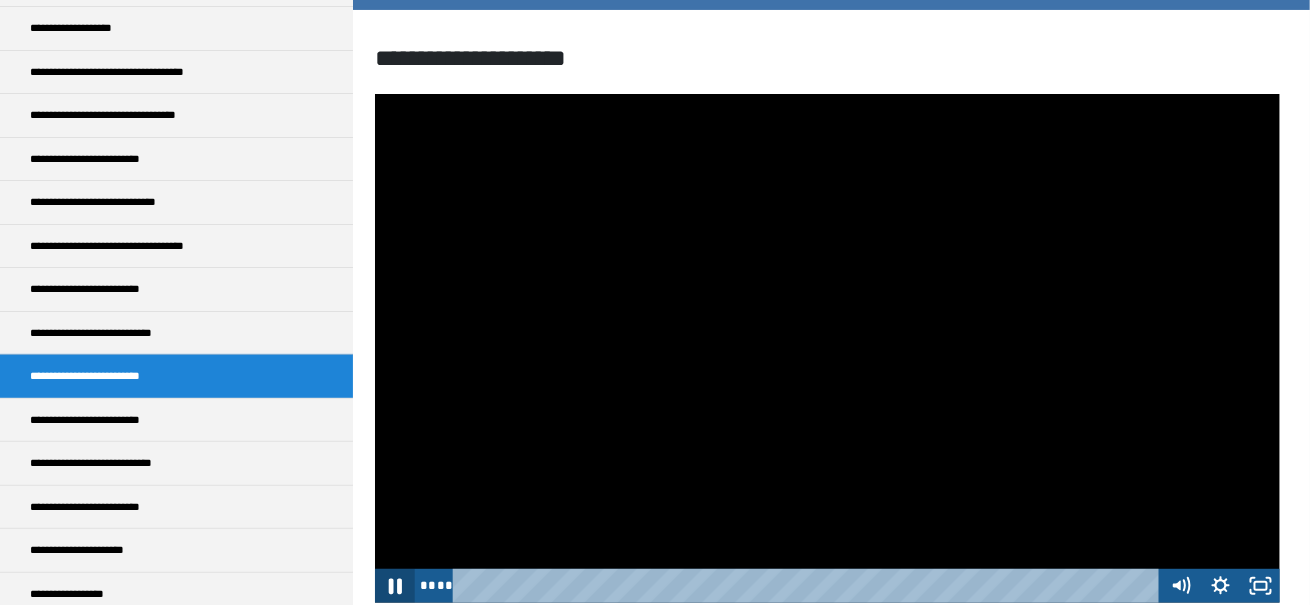 click 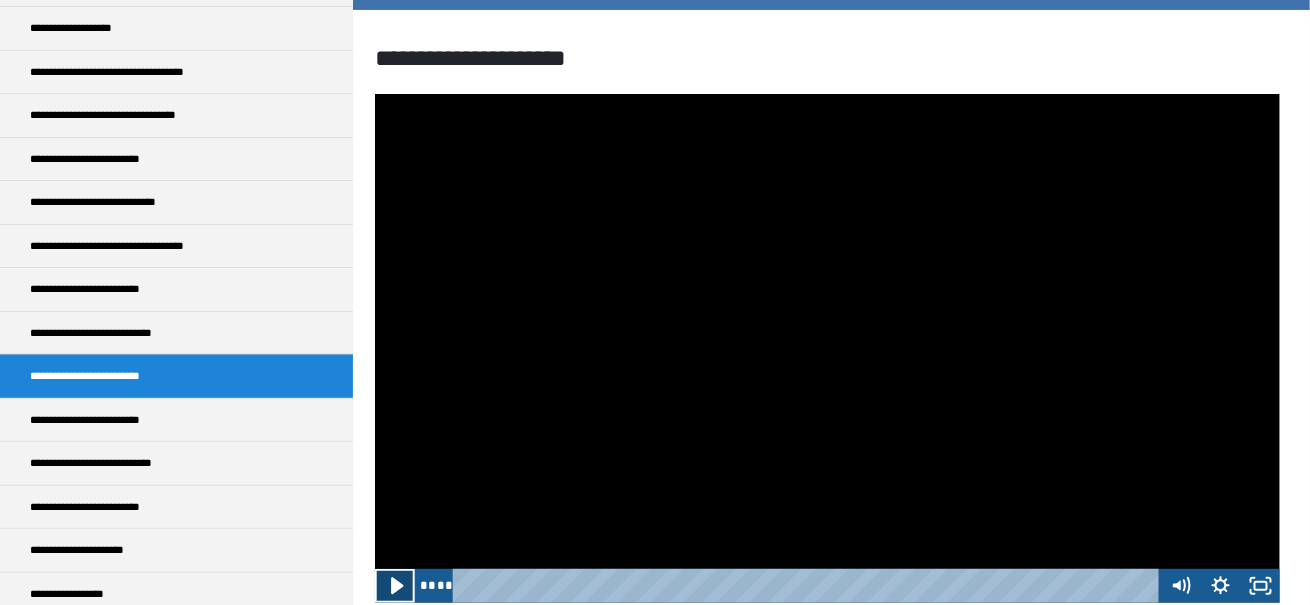 click 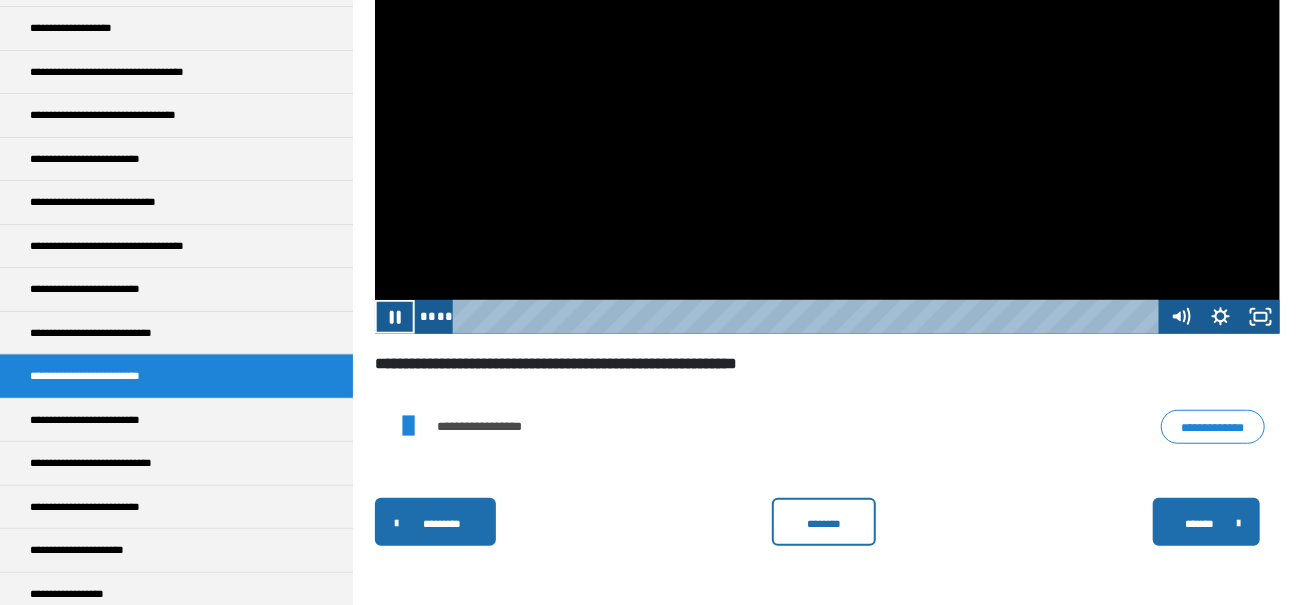 scroll, scrollTop: 540, scrollLeft: 0, axis: vertical 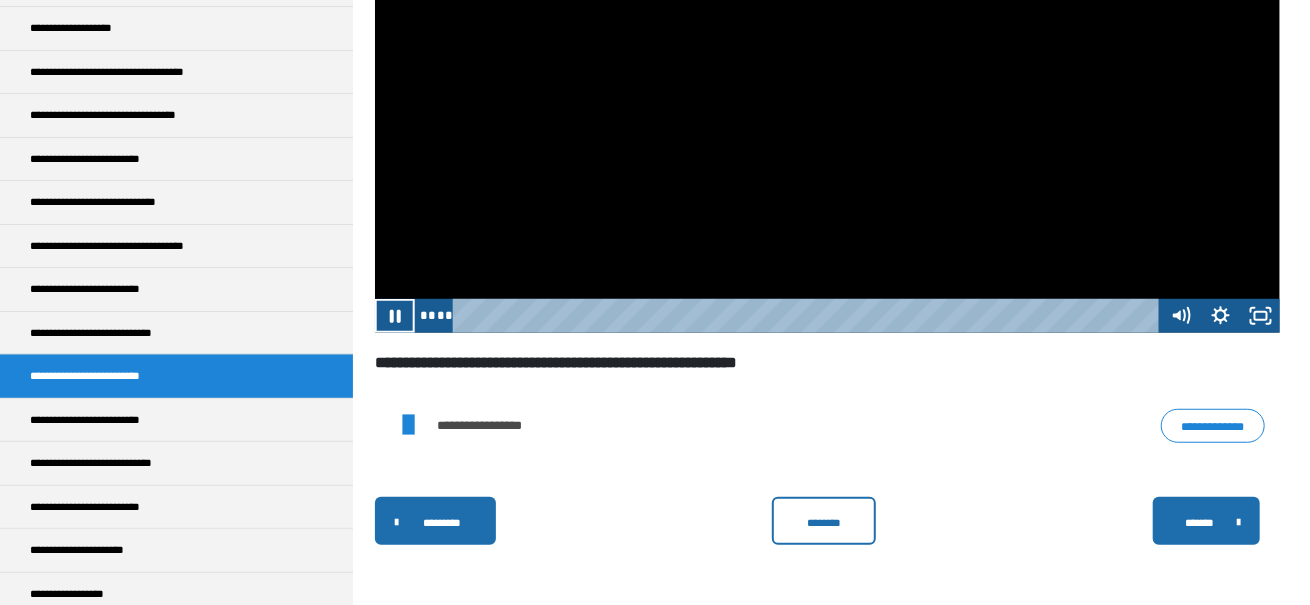 click on "**********" at bounding box center (1213, 425) 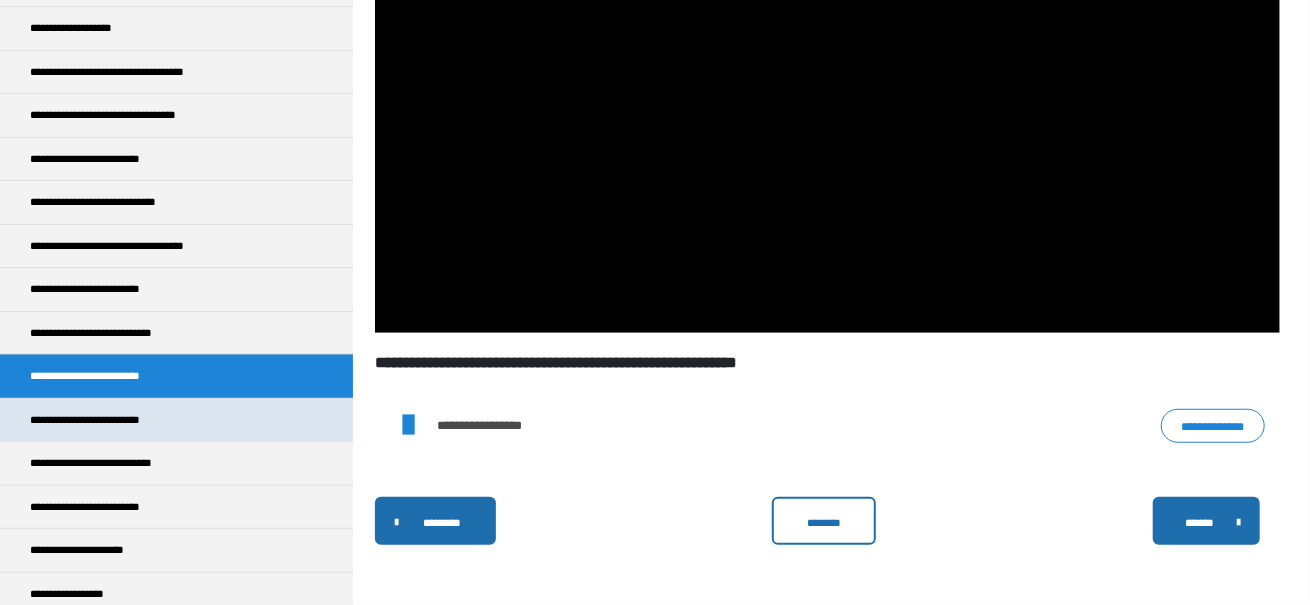 click on "**********" at bounding box center [110, 420] 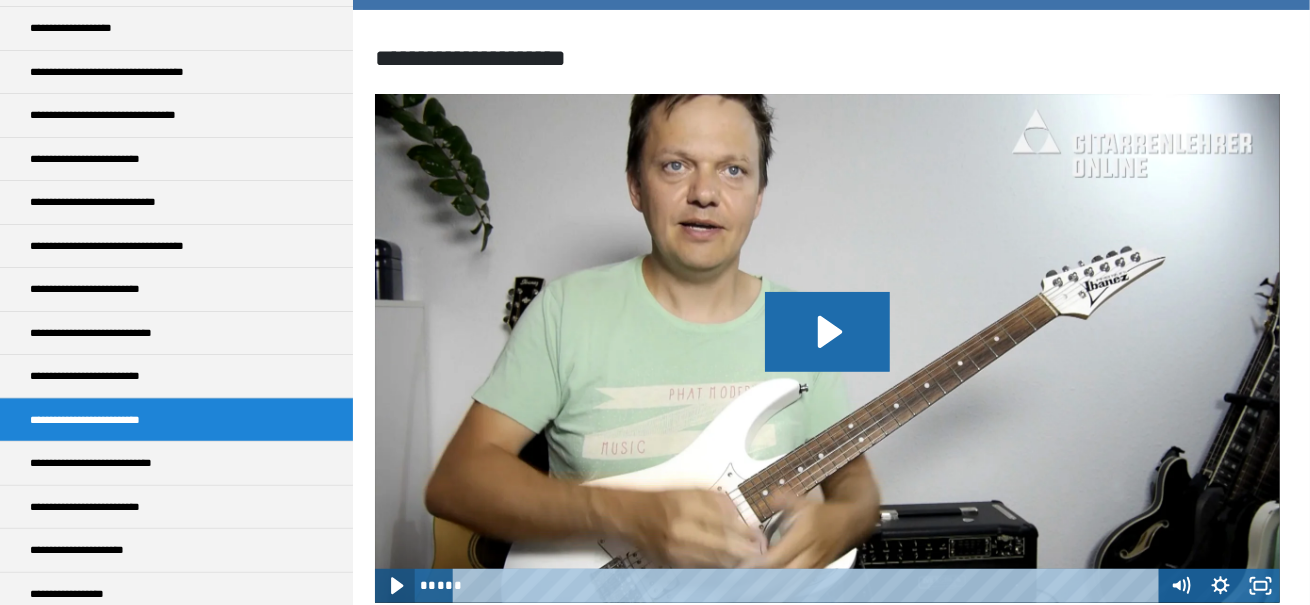 click 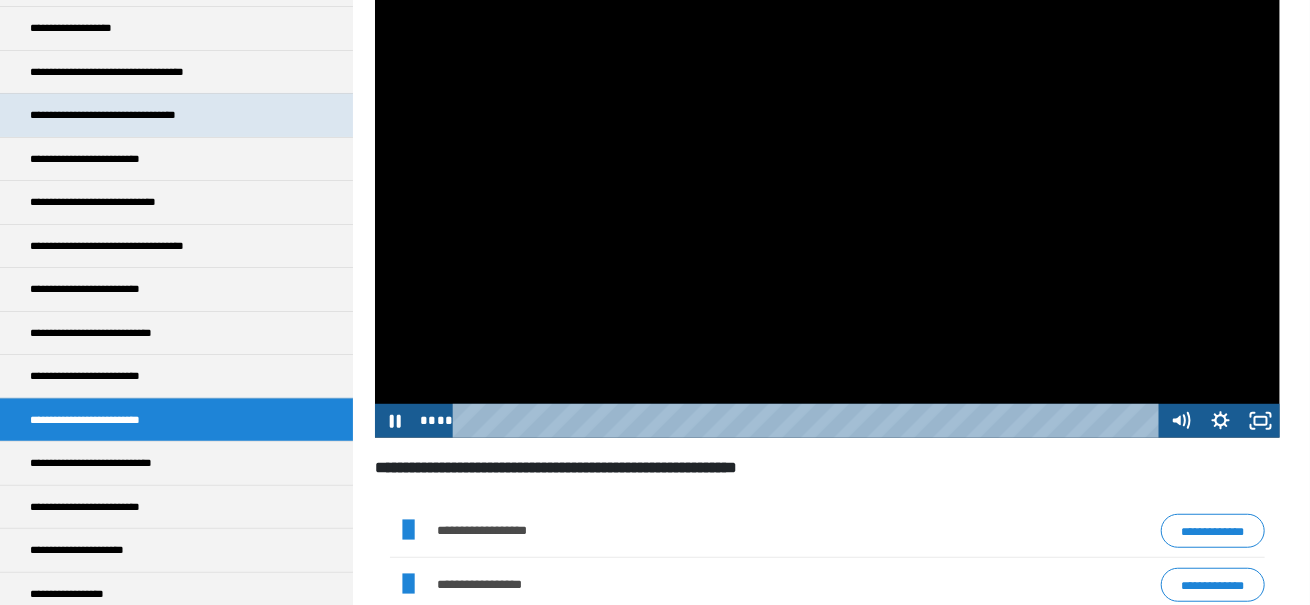 scroll, scrollTop: 436, scrollLeft: 0, axis: vertical 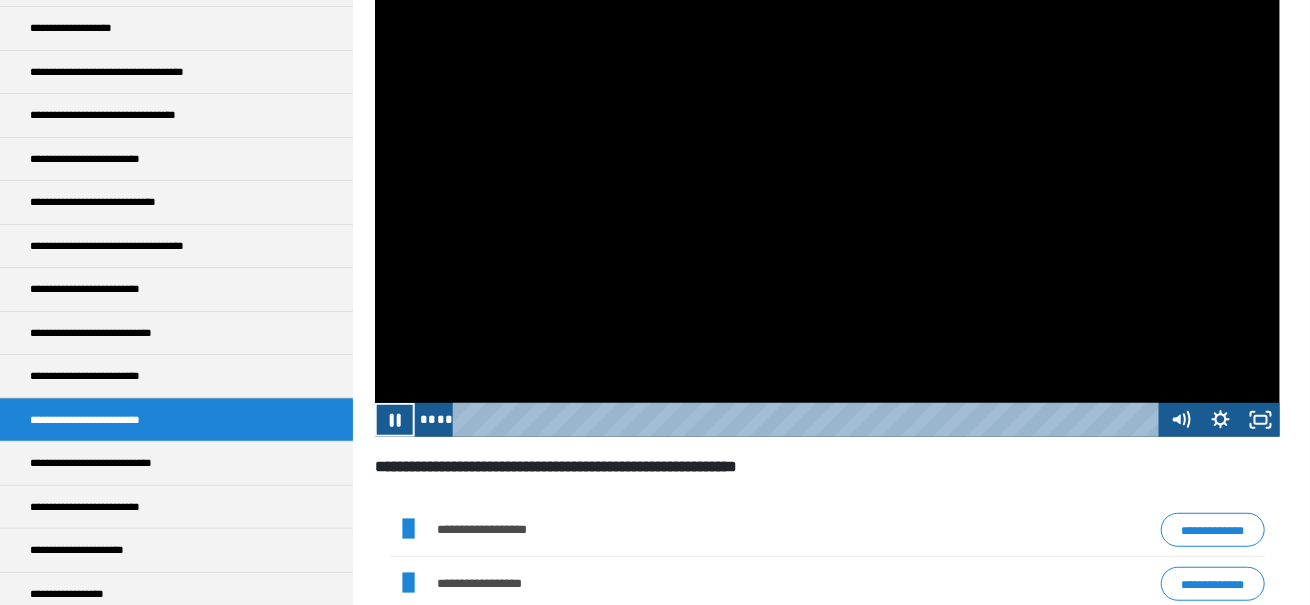 click on "**********" at bounding box center (1213, 529) 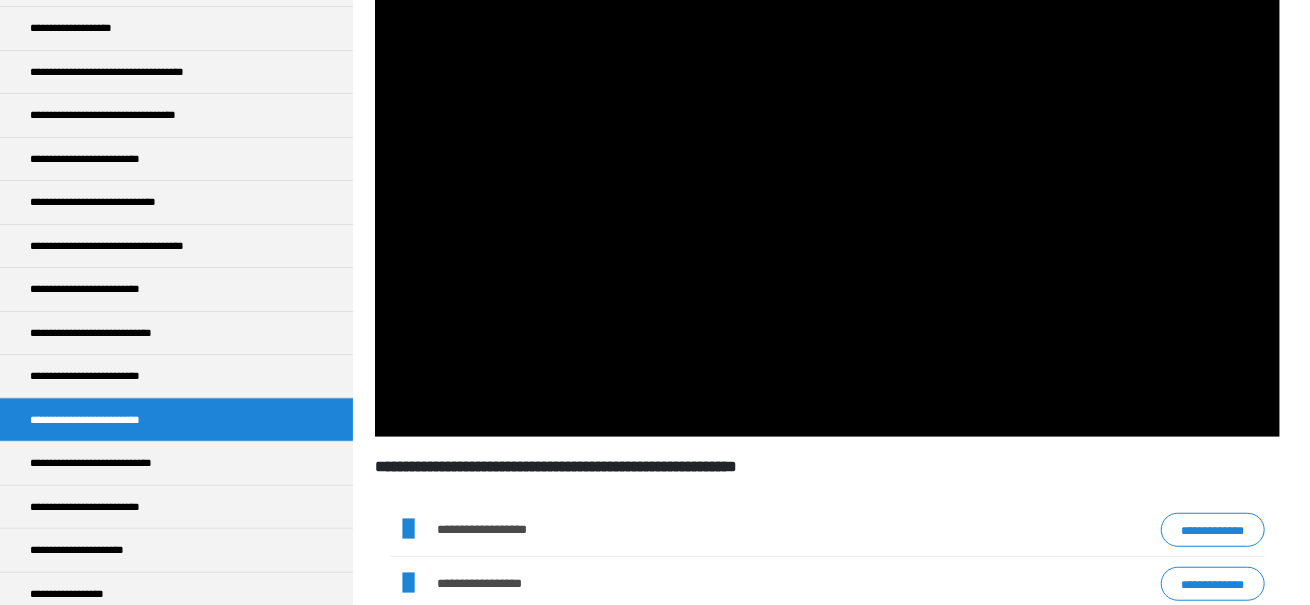 click on "**********" at bounding box center (1213, 583) 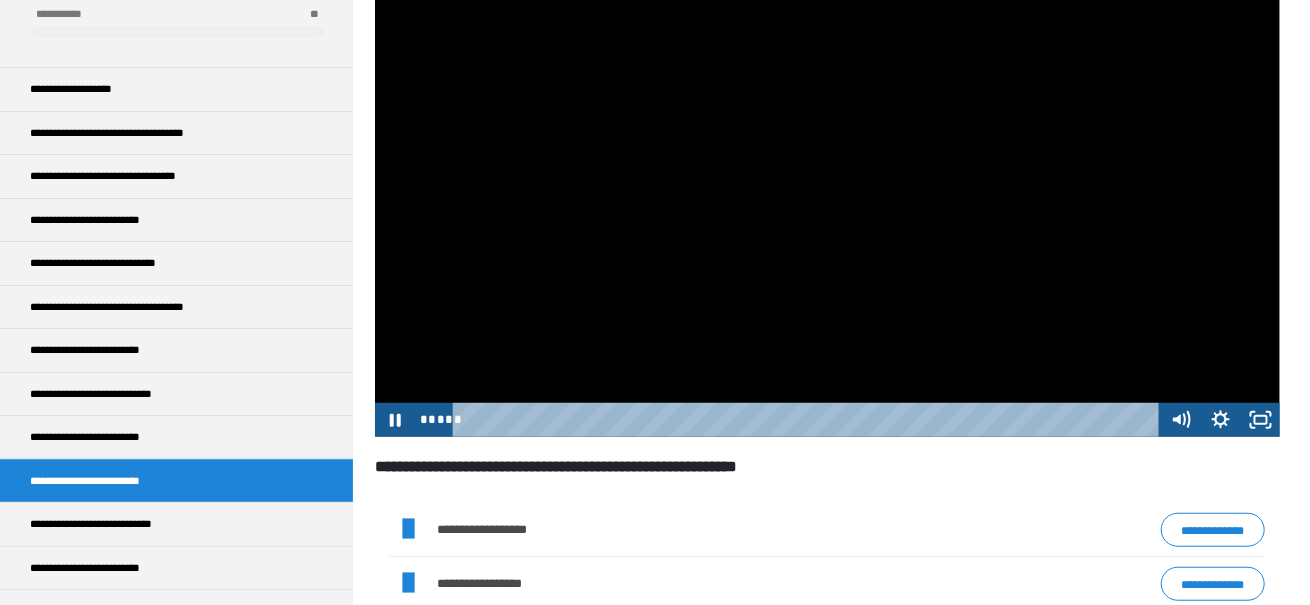 scroll, scrollTop: 0, scrollLeft: 0, axis: both 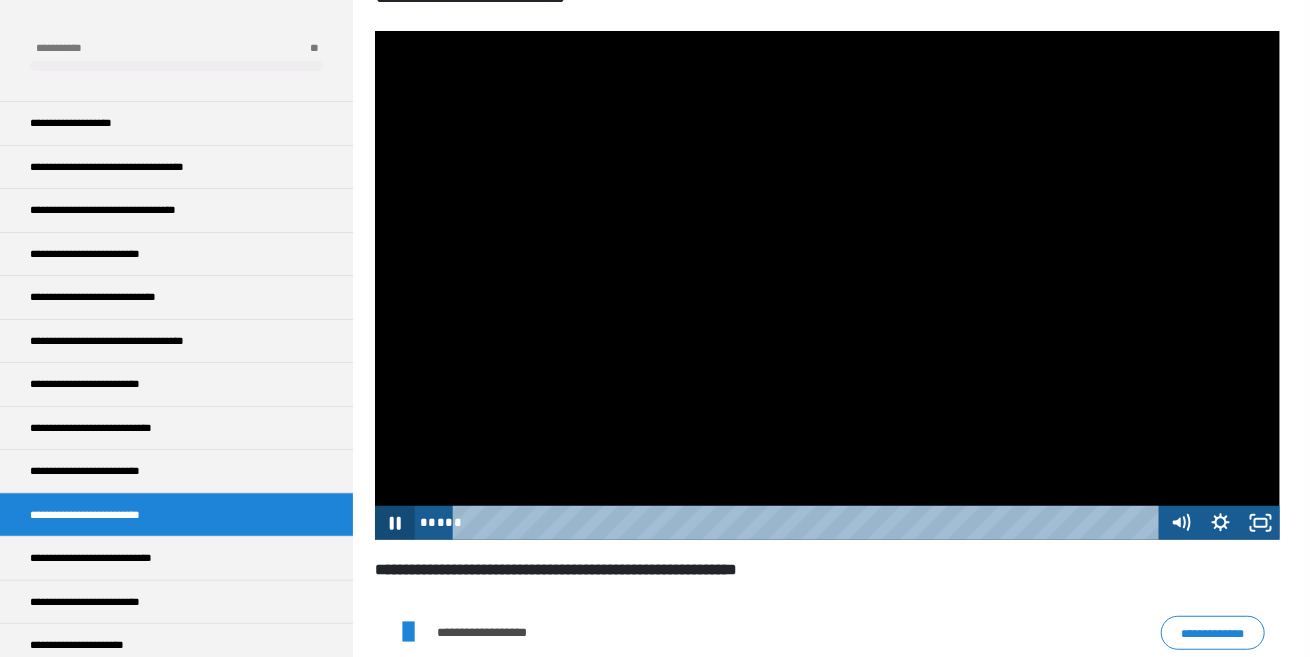 click 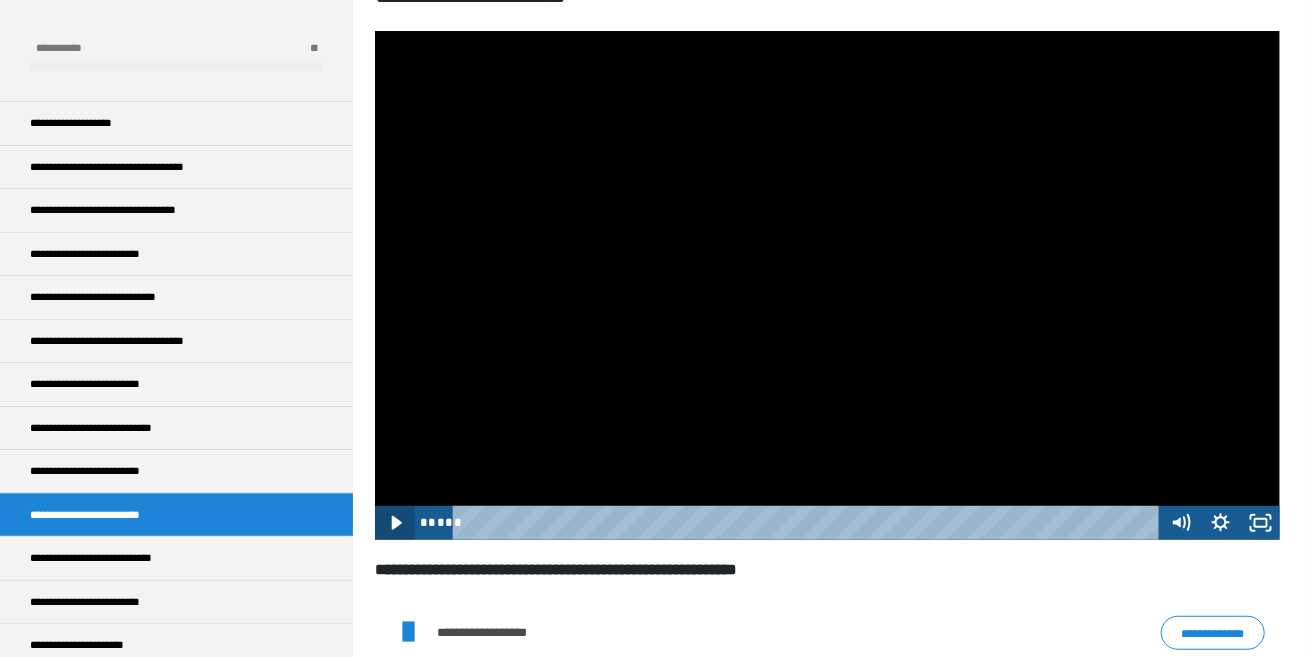 click 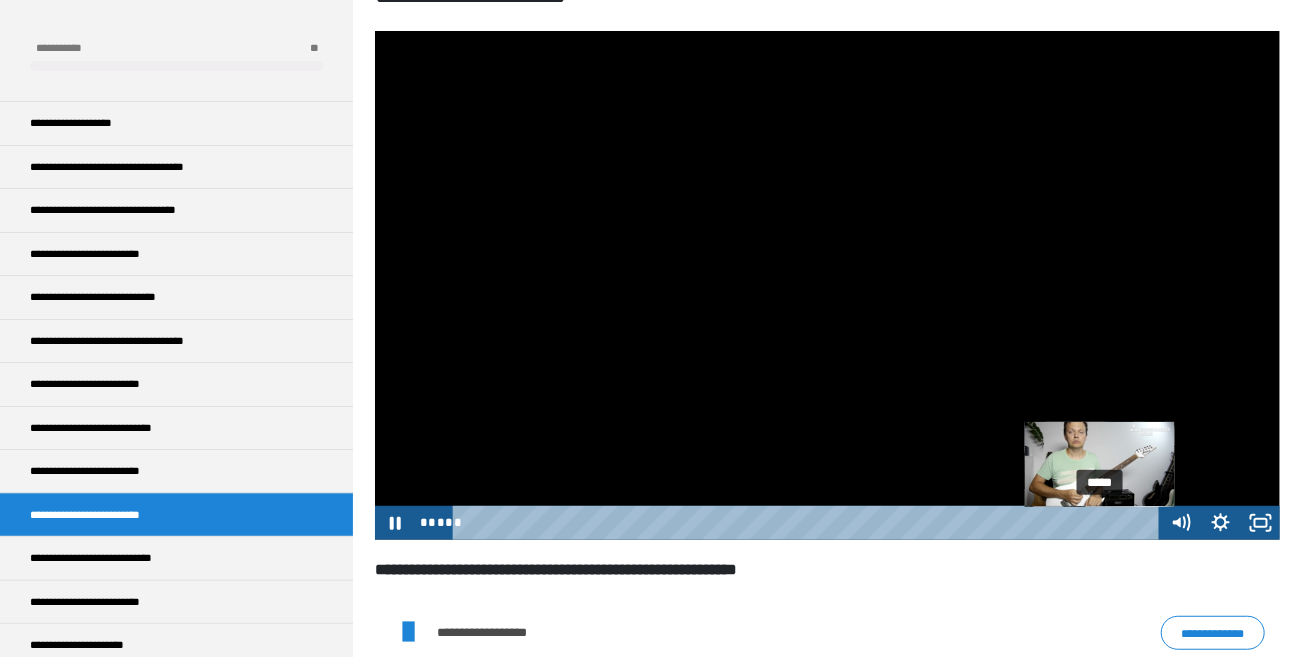 click on "*****" at bounding box center (809, 523) 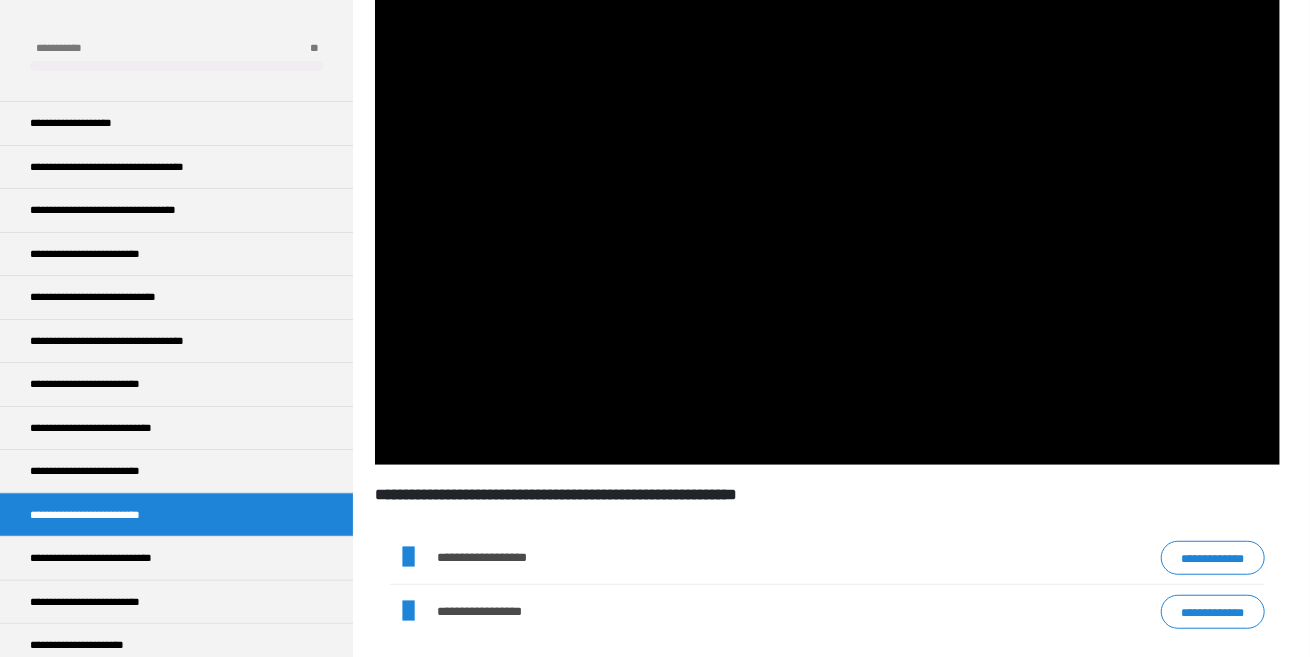 scroll, scrollTop: 407, scrollLeft: 0, axis: vertical 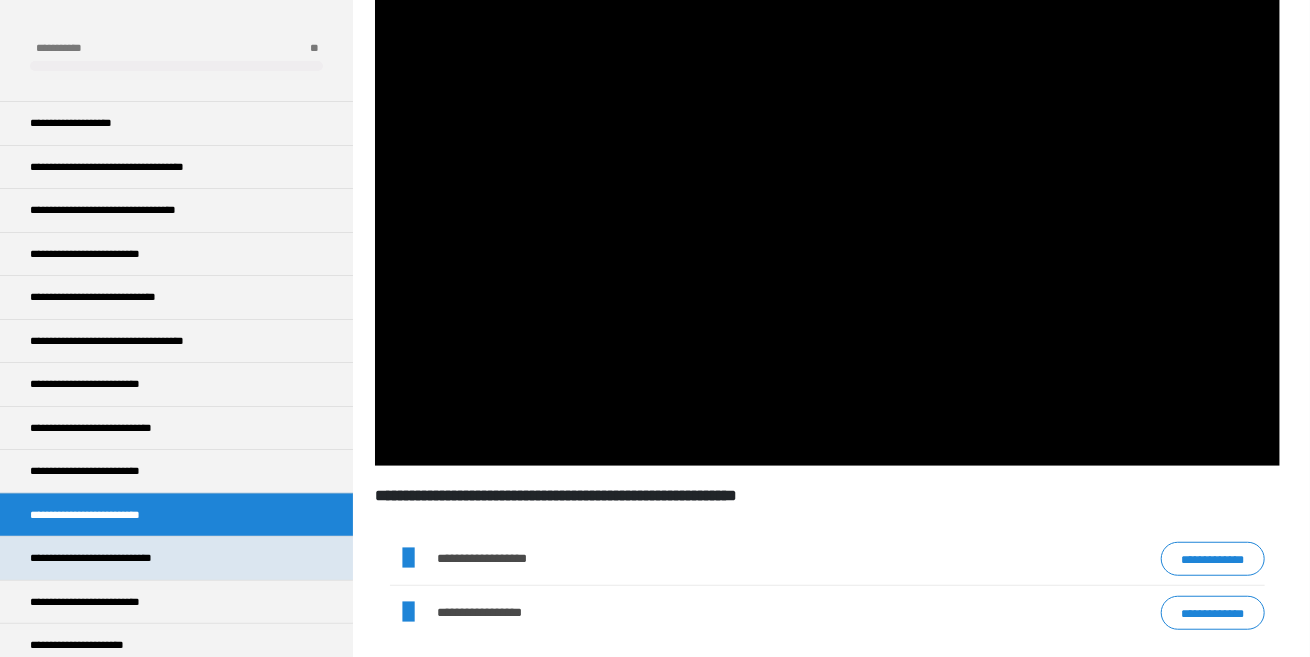 click on "**********" at bounding box center [176, 557] 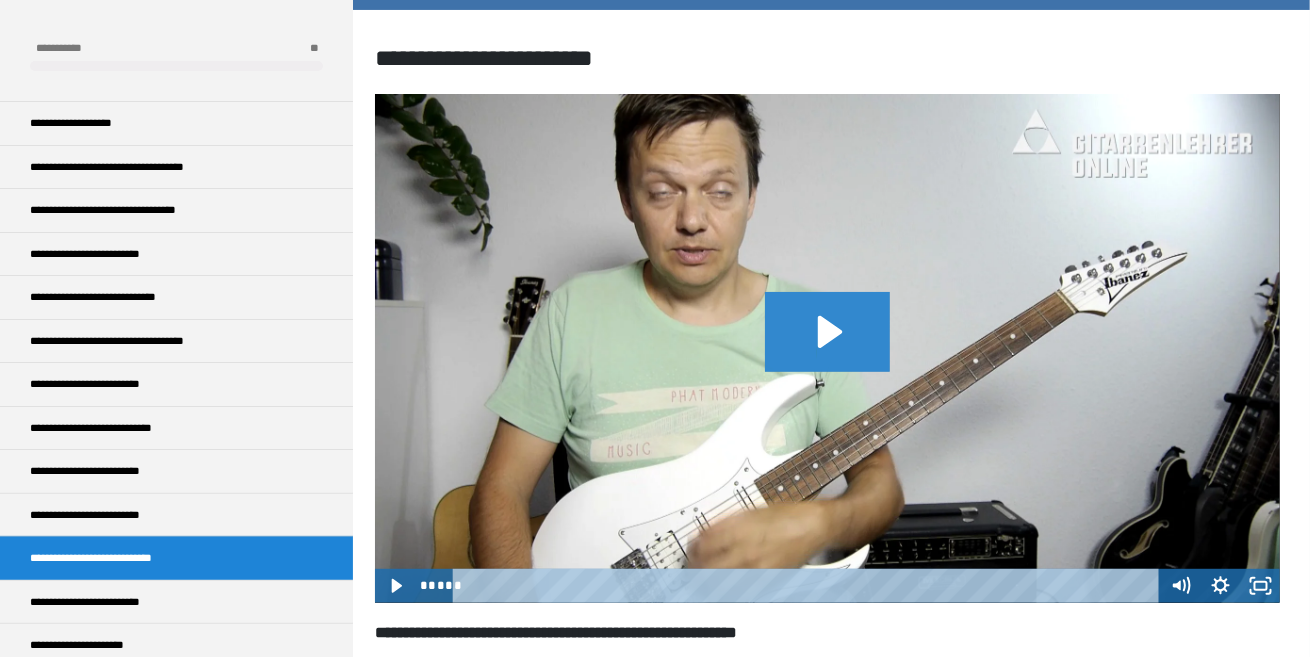 click 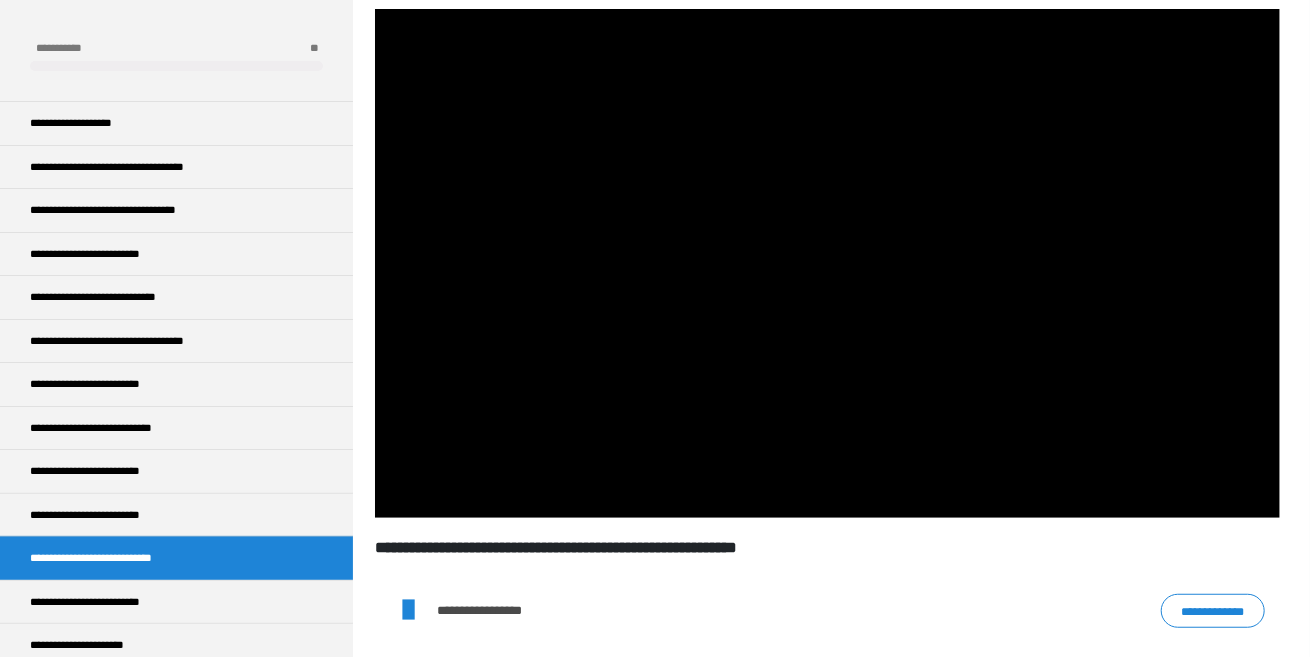 scroll, scrollTop: 355, scrollLeft: 0, axis: vertical 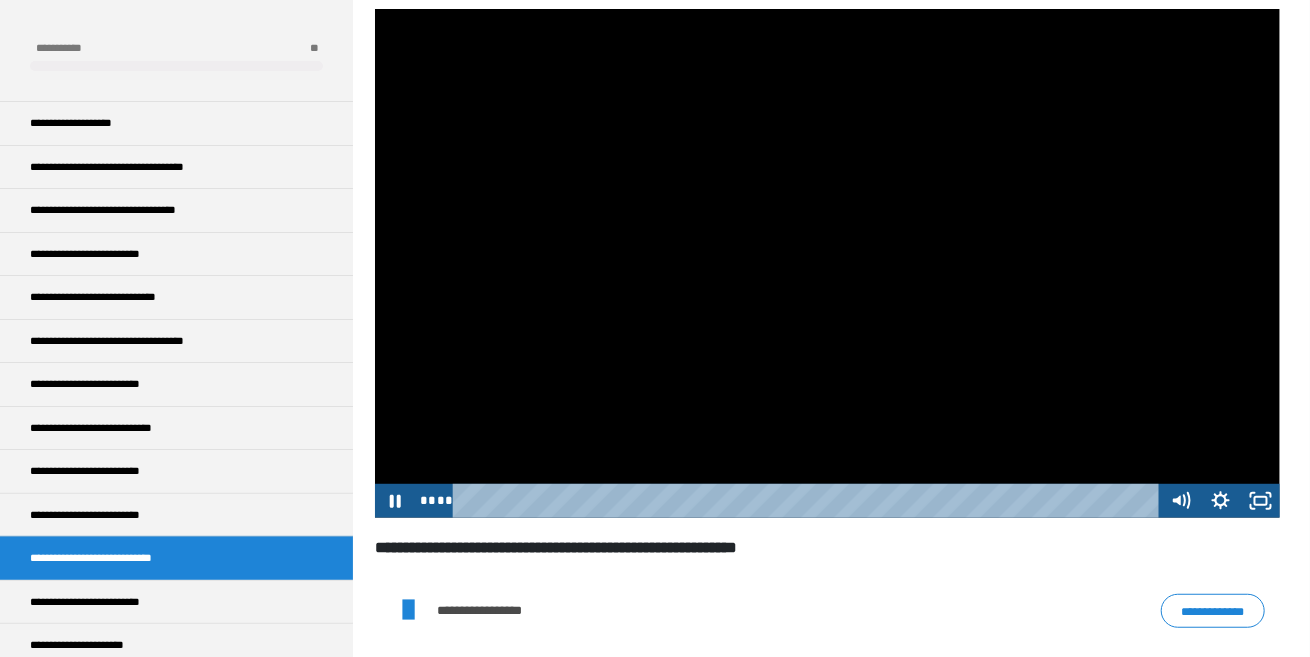 click on "**********" at bounding box center [827, 610] 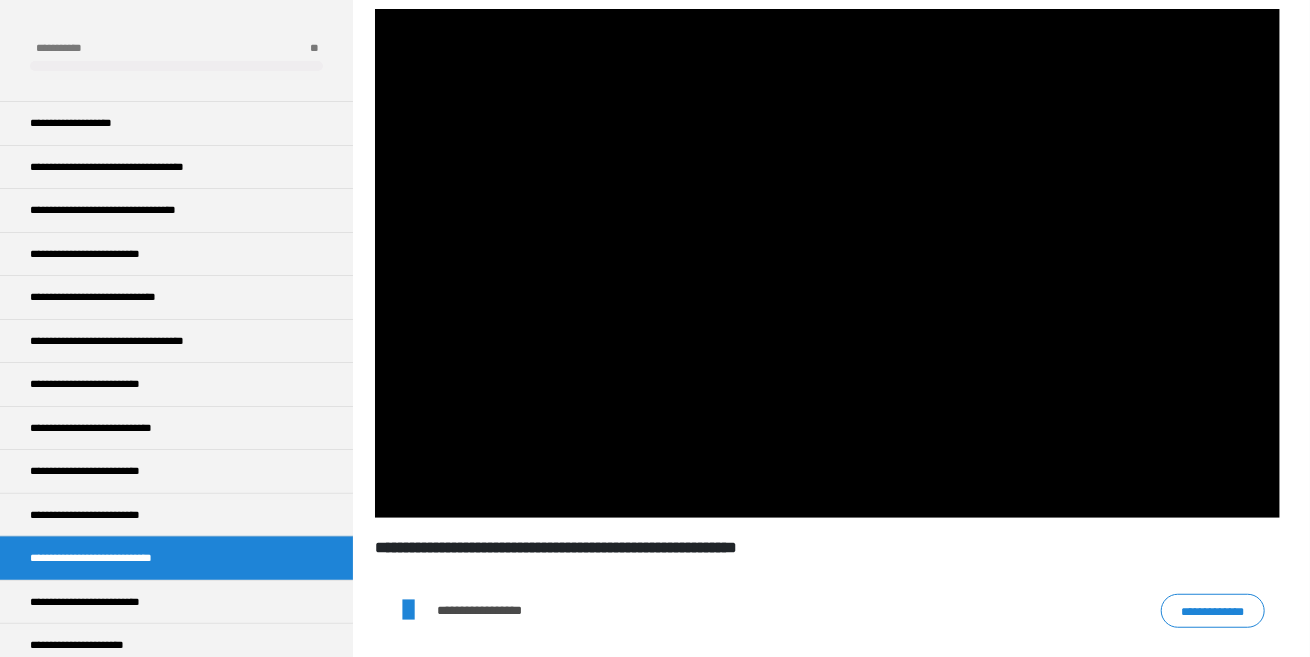 click on "**********" at bounding box center [1213, 610] 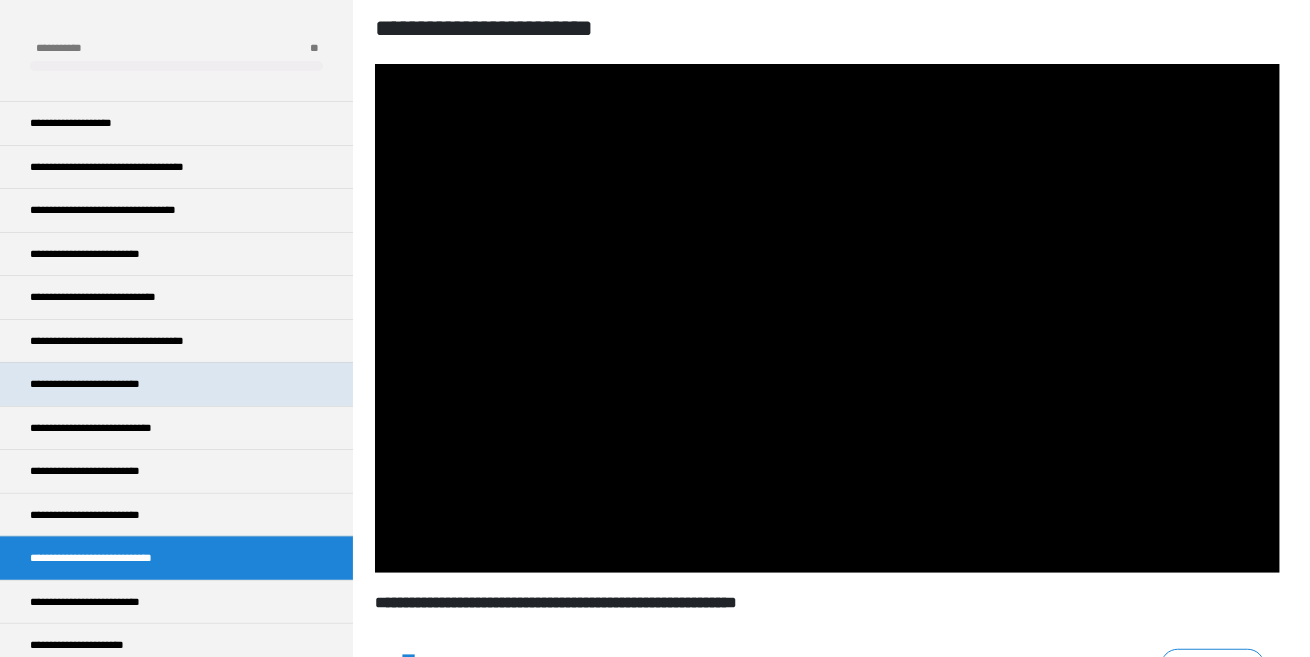 scroll, scrollTop: 295, scrollLeft: 0, axis: vertical 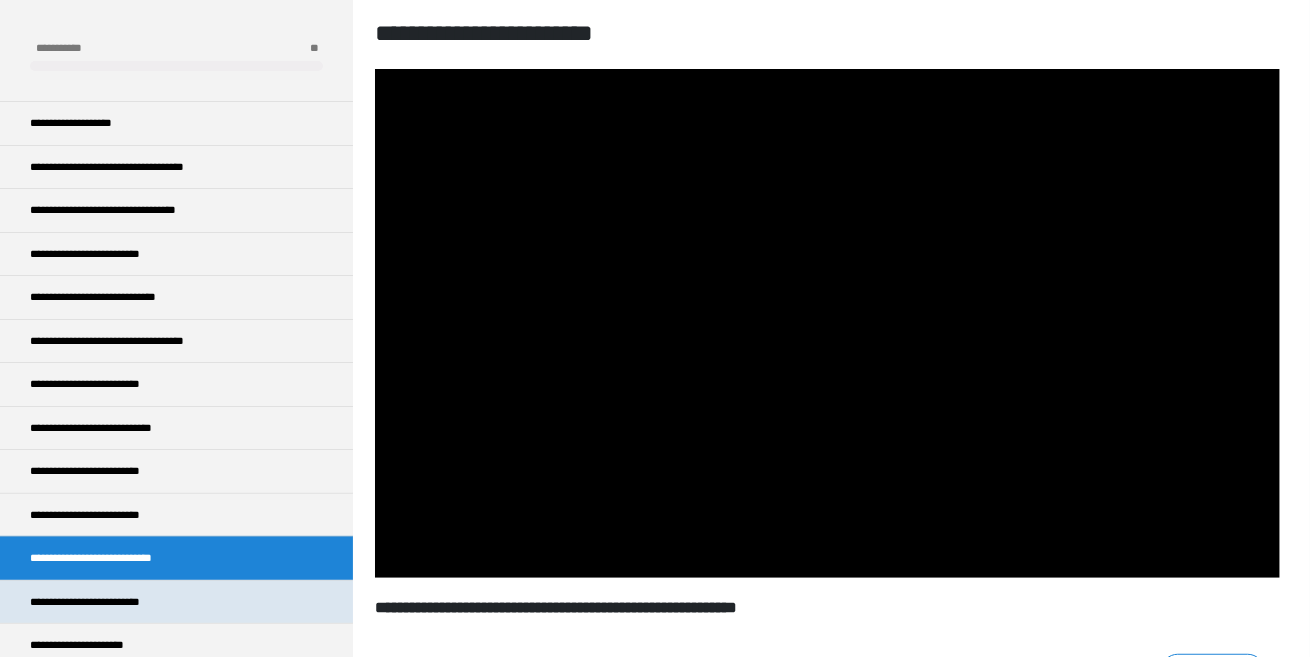 click on "**********" at bounding box center [176, 601] 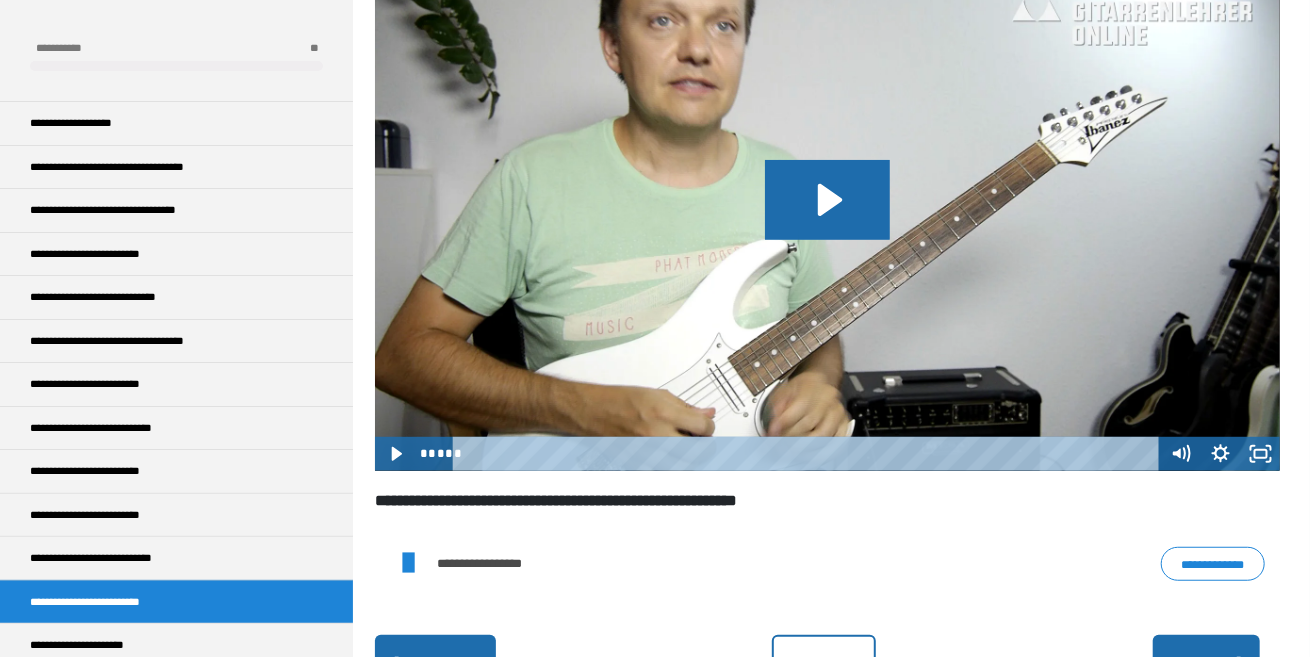 scroll, scrollTop: 403, scrollLeft: 0, axis: vertical 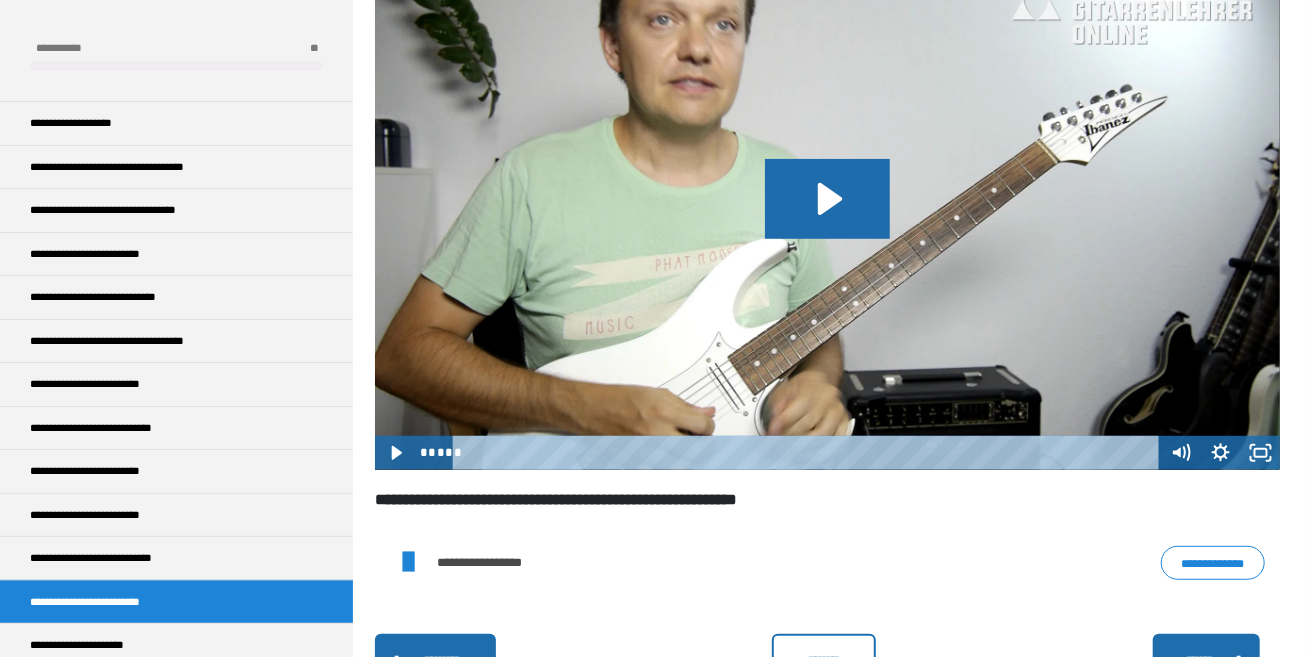 click on "**********" at bounding box center (1213, 562) 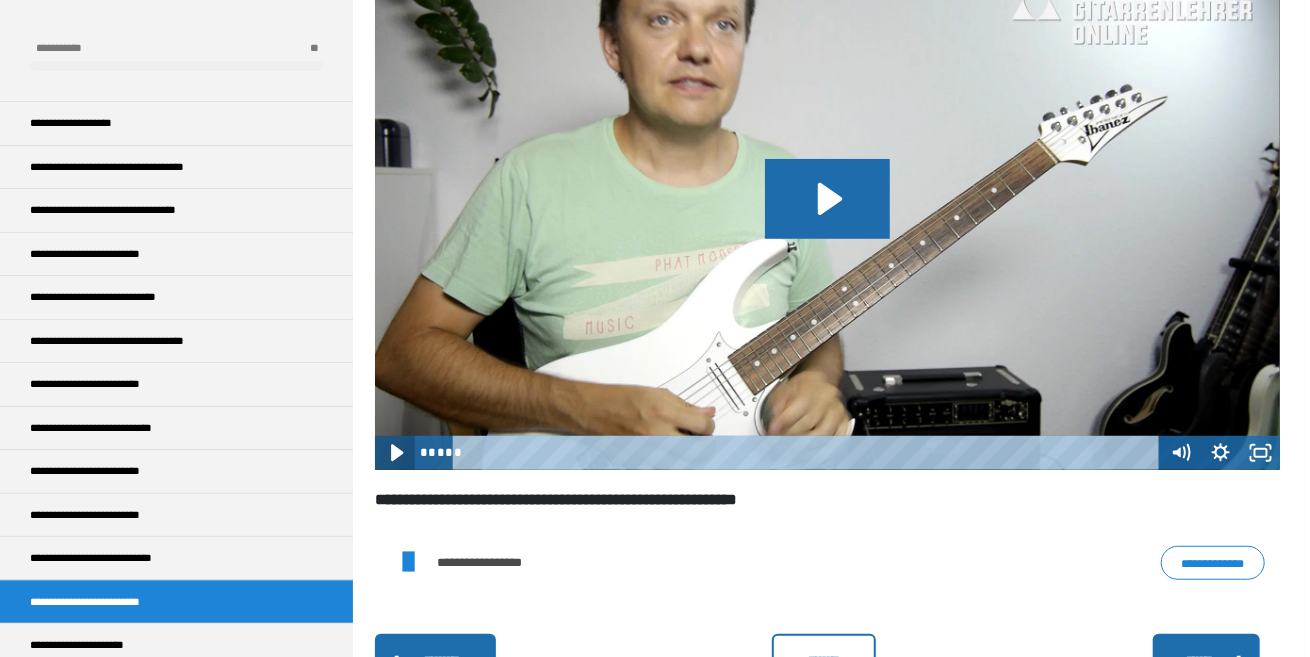 click 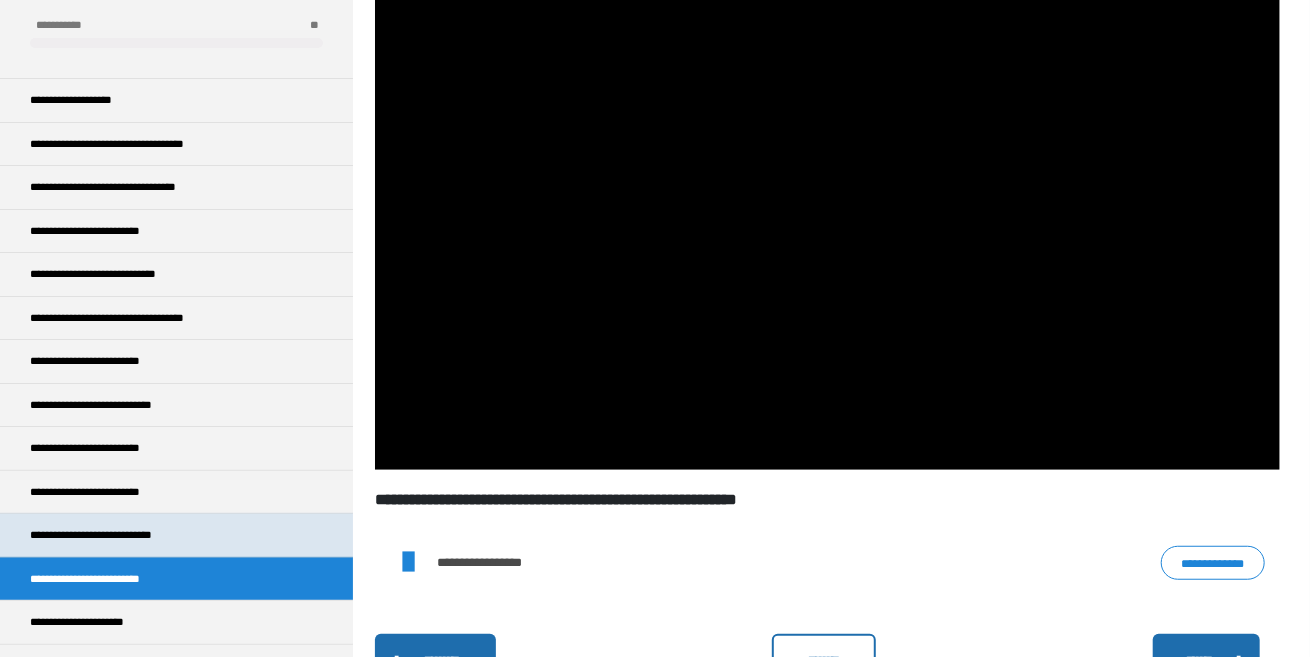 scroll, scrollTop: 43, scrollLeft: 0, axis: vertical 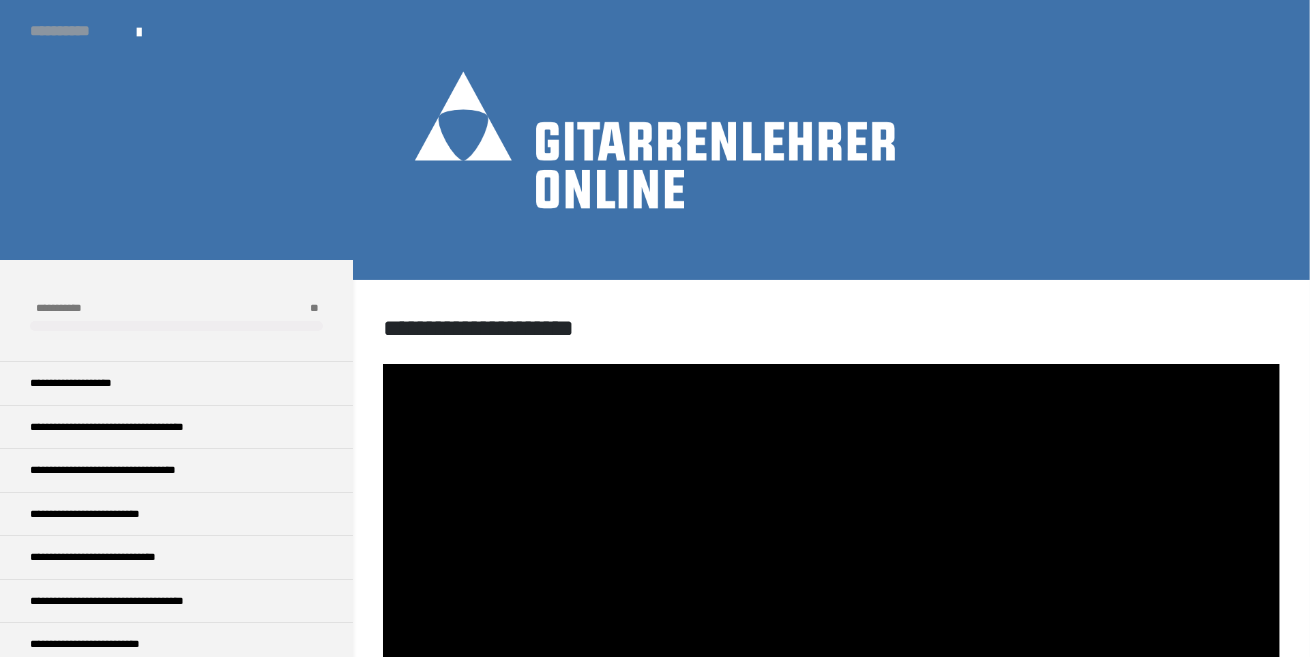 click on "**********" at bounding box center (73, 31) 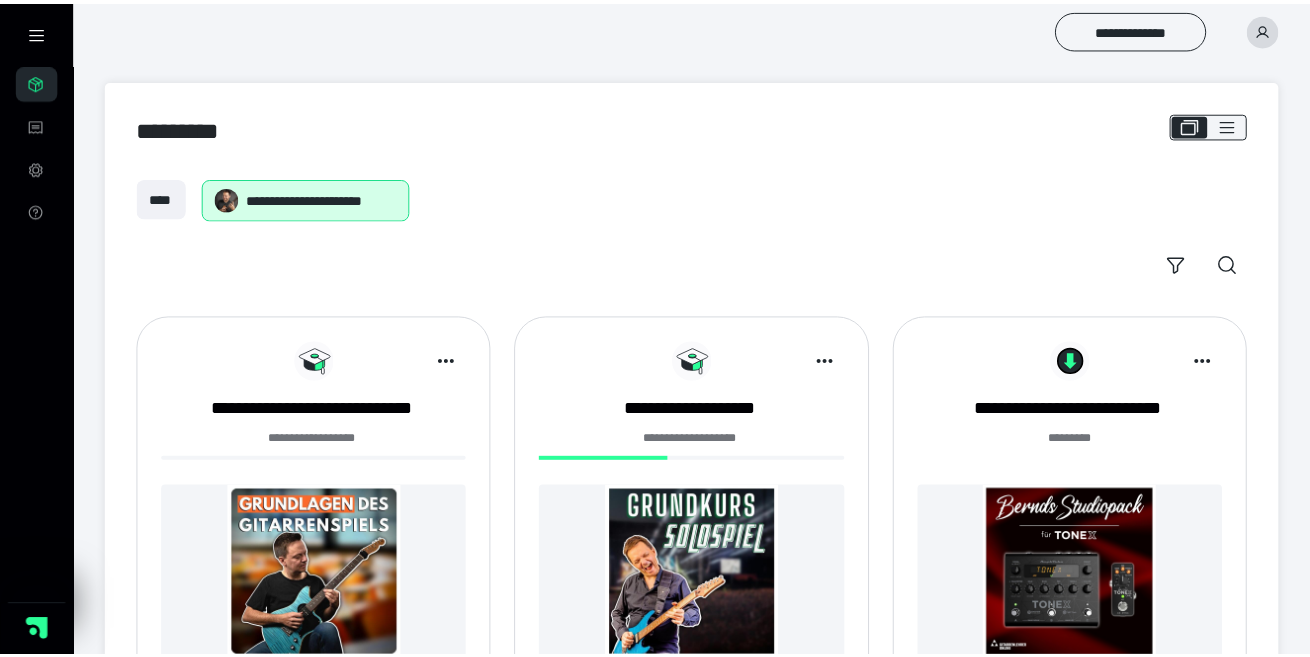 scroll, scrollTop: 0, scrollLeft: 0, axis: both 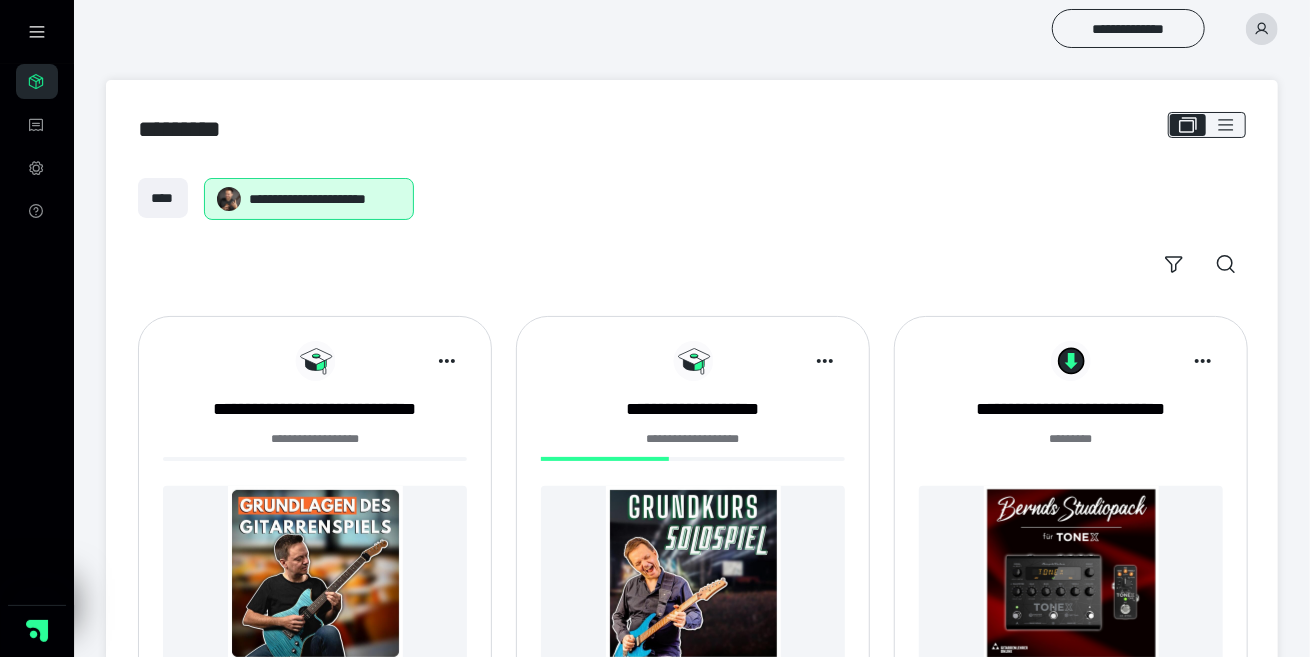 click 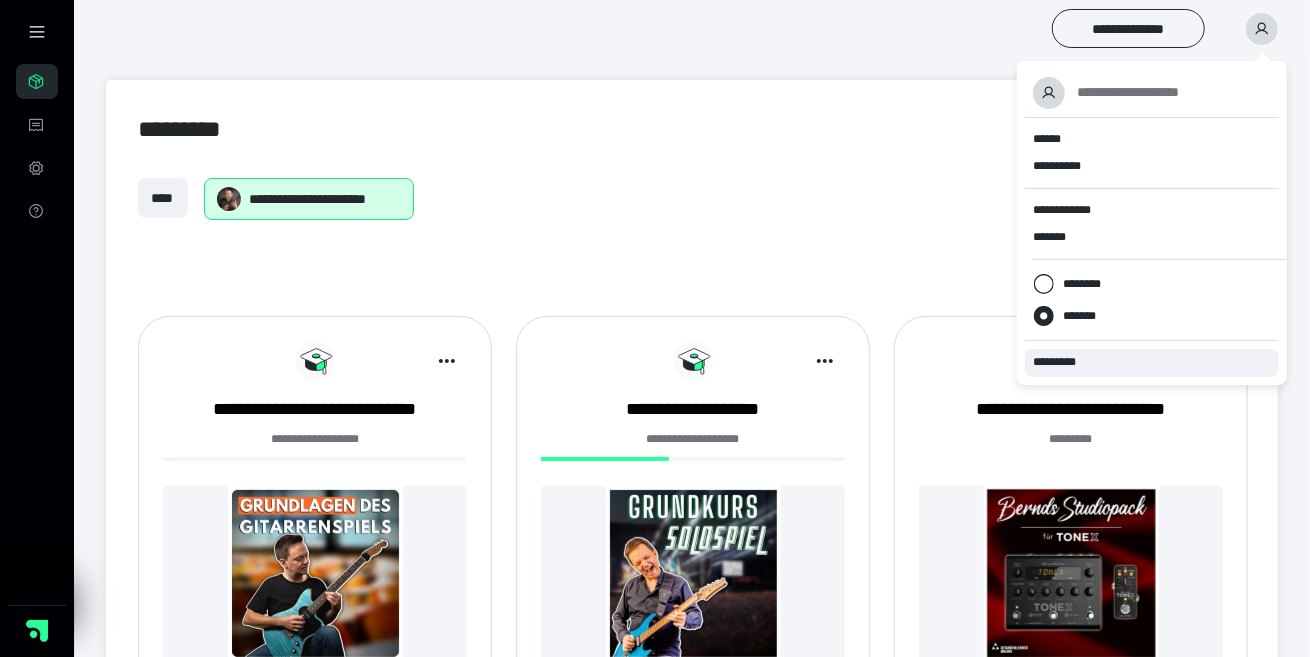 click on "*********" at bounding box center [1063, 362] 